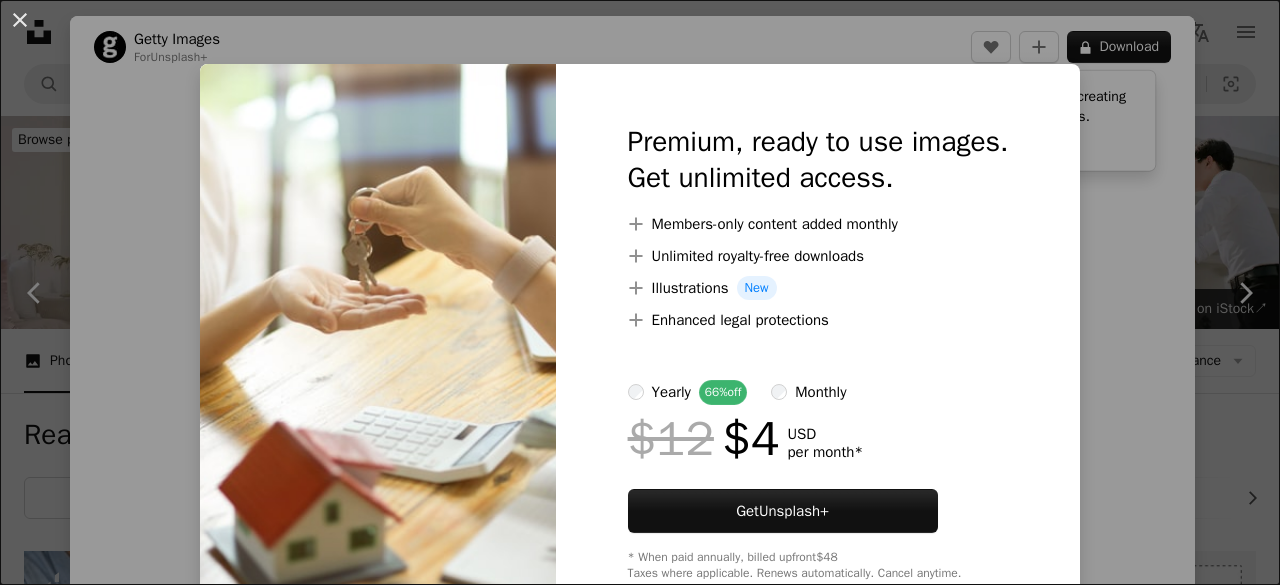 scroll, scrollTop: 6900, scrollLeft: 0, axis: vertical 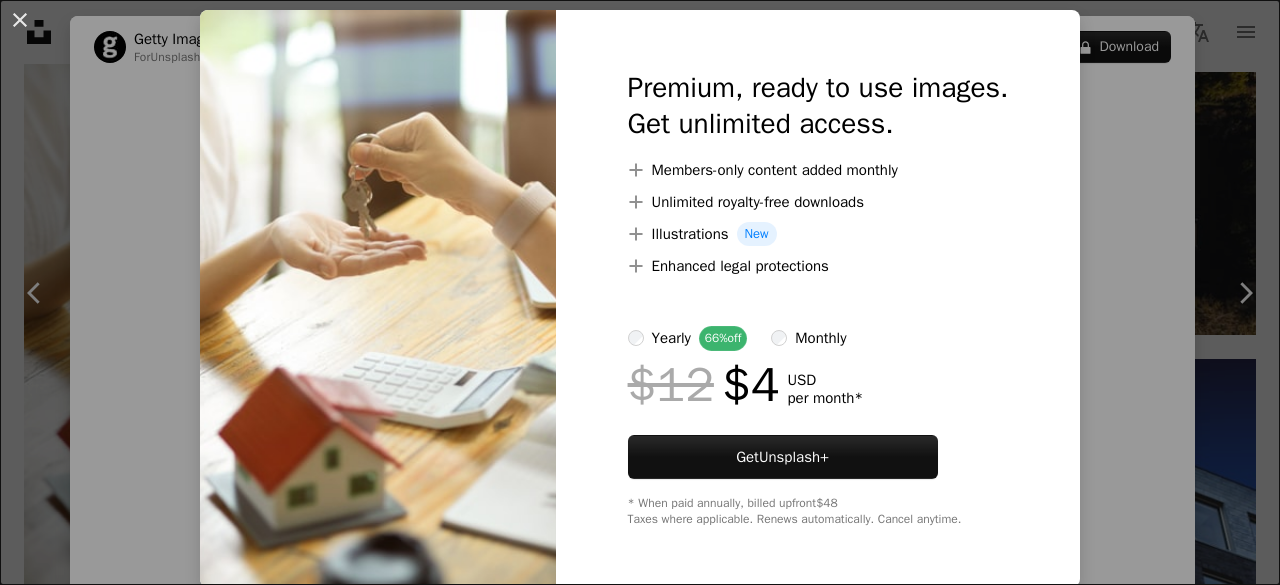 click on "An X shape Premium, ready to use images. Get unlimited access. A plus sign Members-only content added monthly A plus sign Unlimited royalty-free downloads A plus sign Illustrations  New A plus sign Enhanced legal protections yearly 66%  off monthly $12   $4 USD per month * Get  Unsplash+ * When paid annually, billed upfront  $48 Taxes where applicable. Renews automatically. Cancel anytime." at bounding box center [640, 292] 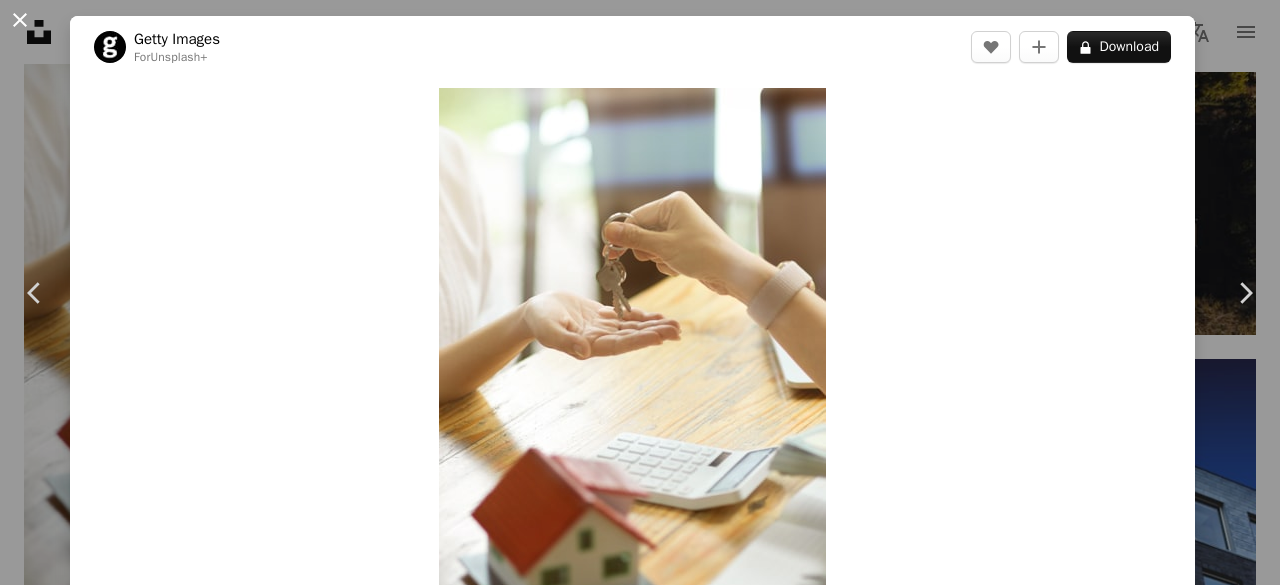 click on "An X shape" at bounding box center (20, 20) 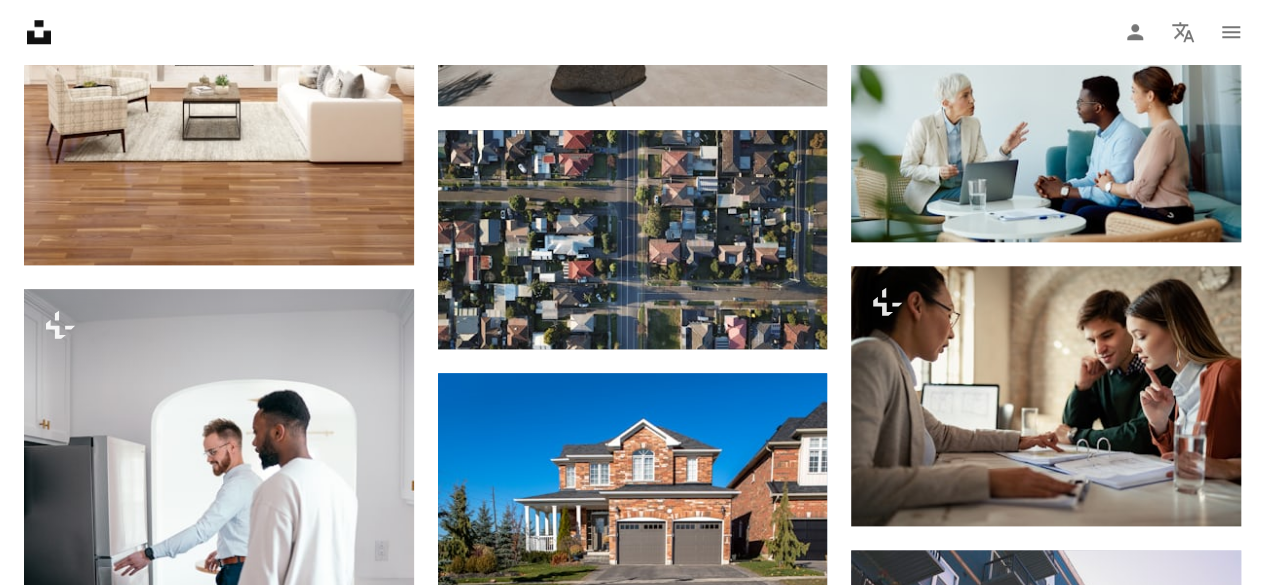 scroll, scrollTop: 8600, scrollLeft: 0, axis: vertical 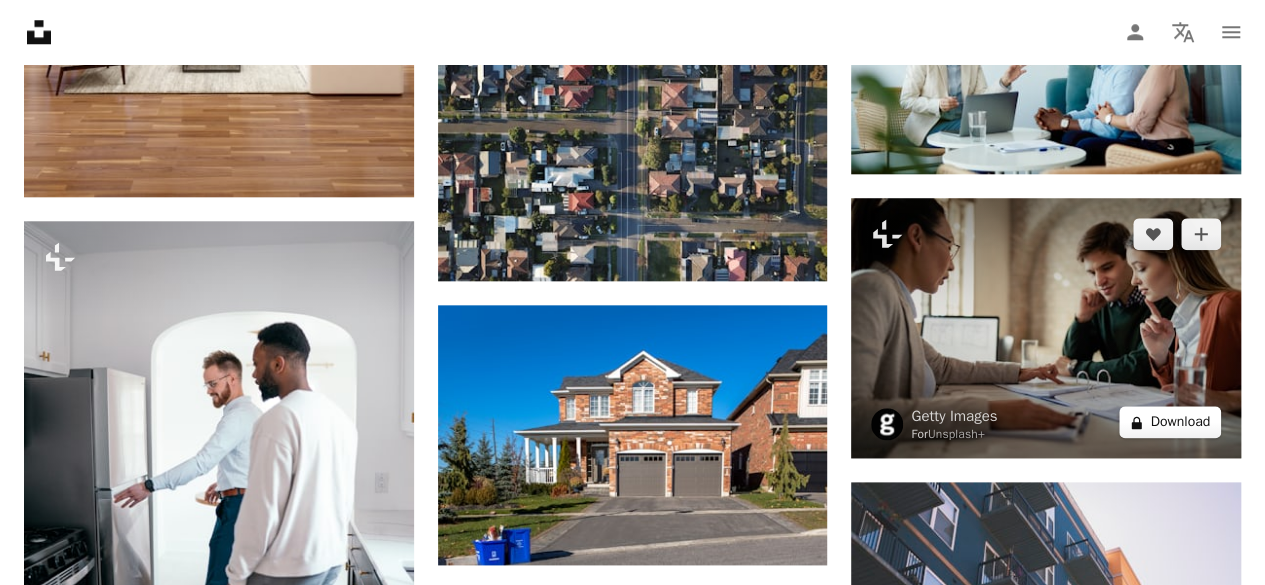 click on "A lock Download" at bounding box center (1170, 422) 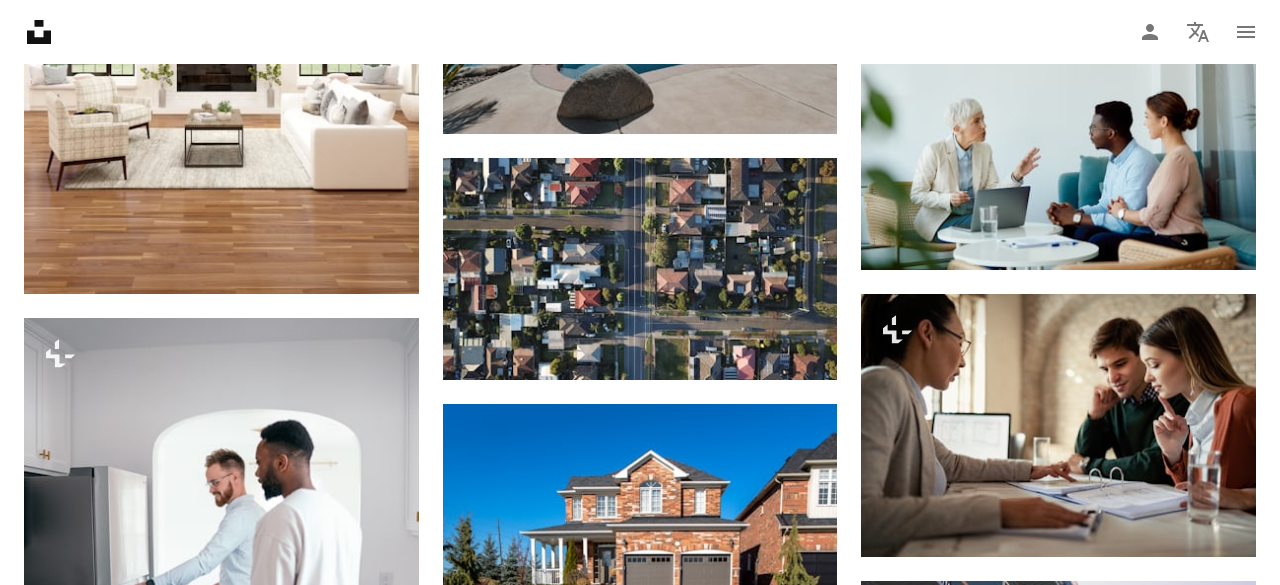 click on "An X shape Premium, ready to use images. Get unlimited access. A plus sign Members-only content added monthly A plus sign Unlimited royalty-free downloads A plus sign Illustrations  New A plus sign Enhanced legal protections yearly 66%  off monthly $12   $4 USD per month * Get  Unsplash+ * When paid annually, billed upfront  $48 Taxes where applicable. Renews automatically. Cancel anytime." at bounding box center (640, 4712) 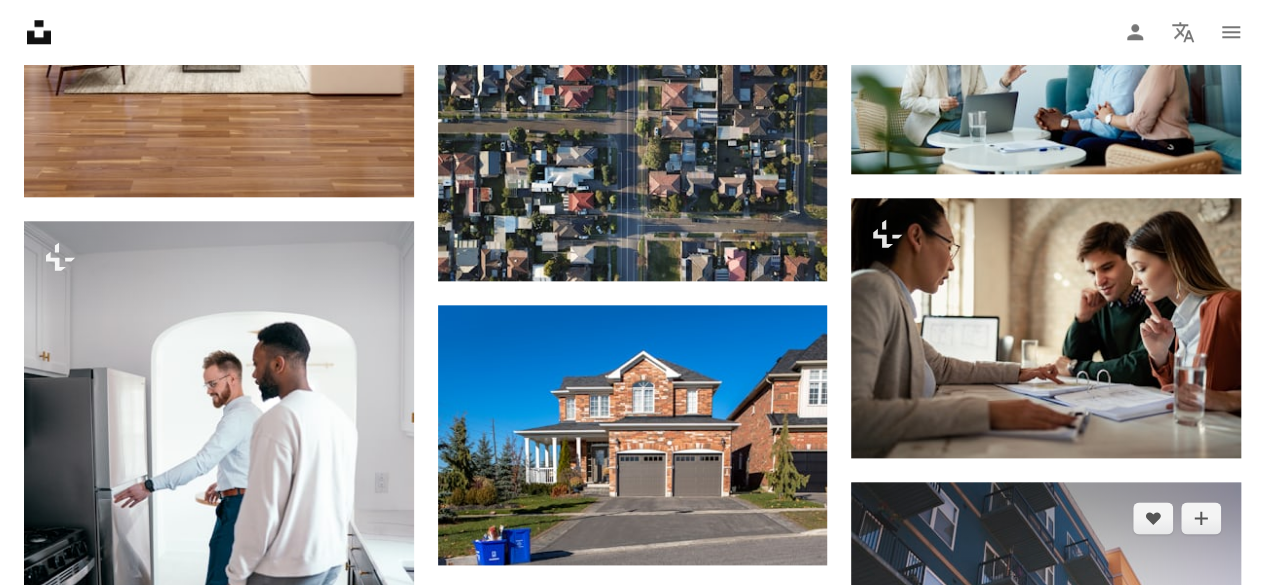 scroll, scrollTop: 8400, scrollLeft: 0, axis: vertical 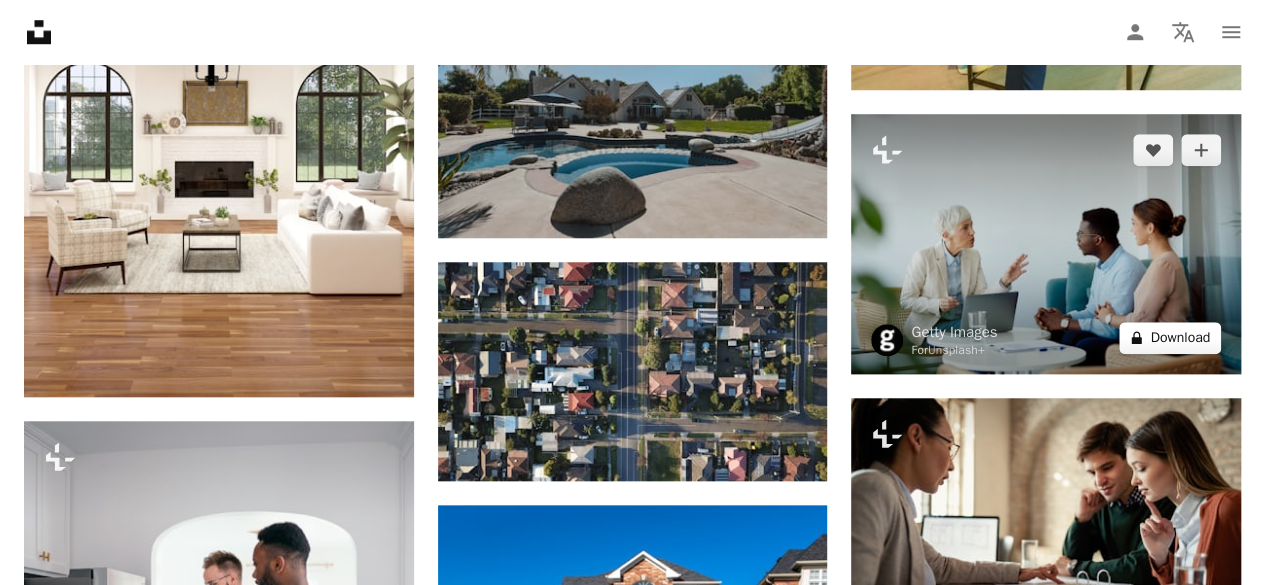 click on "A lock Download" at bounding box center [1170, 338] 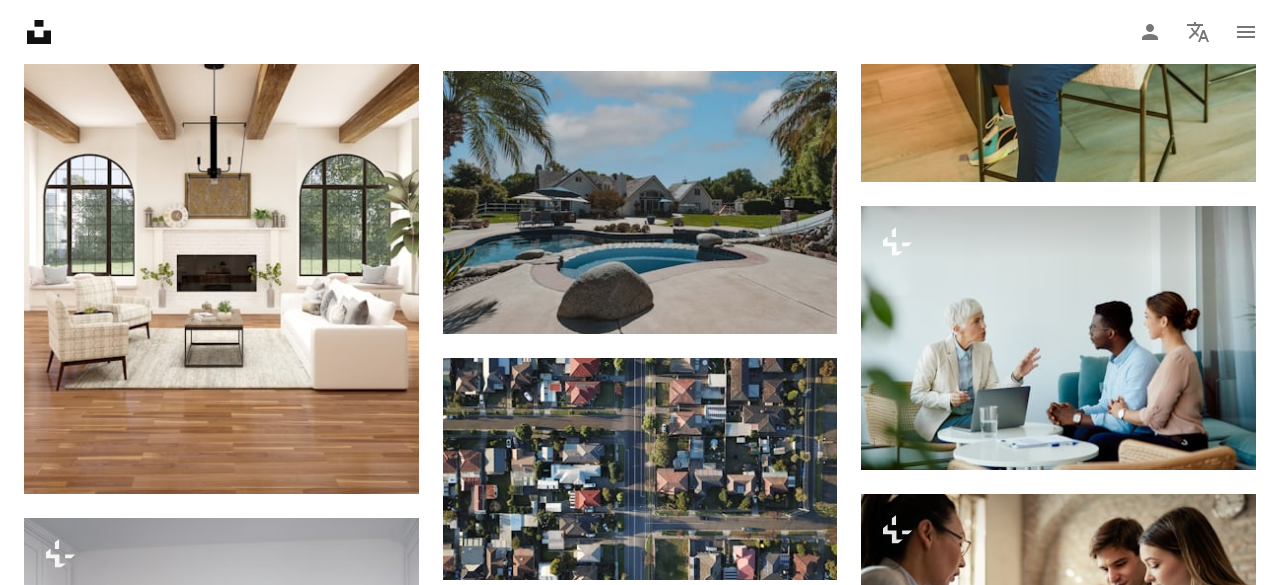 click on "An X shape Premium, ready to use images. Get unlimited access. A plus sign Members-only content added monthly A plus sign Unlimited royalty-free downloads A plus sign Illustrations  New A plus sign Enhanced legal protections yearly 66%  off monthly $12   $4 USD per month * Get  Unsplash+ * When paid annually, billed upfront  $48 Taxes where applicable. Renews automatically. Cancel anytime." at bounding box center (640, 4912) 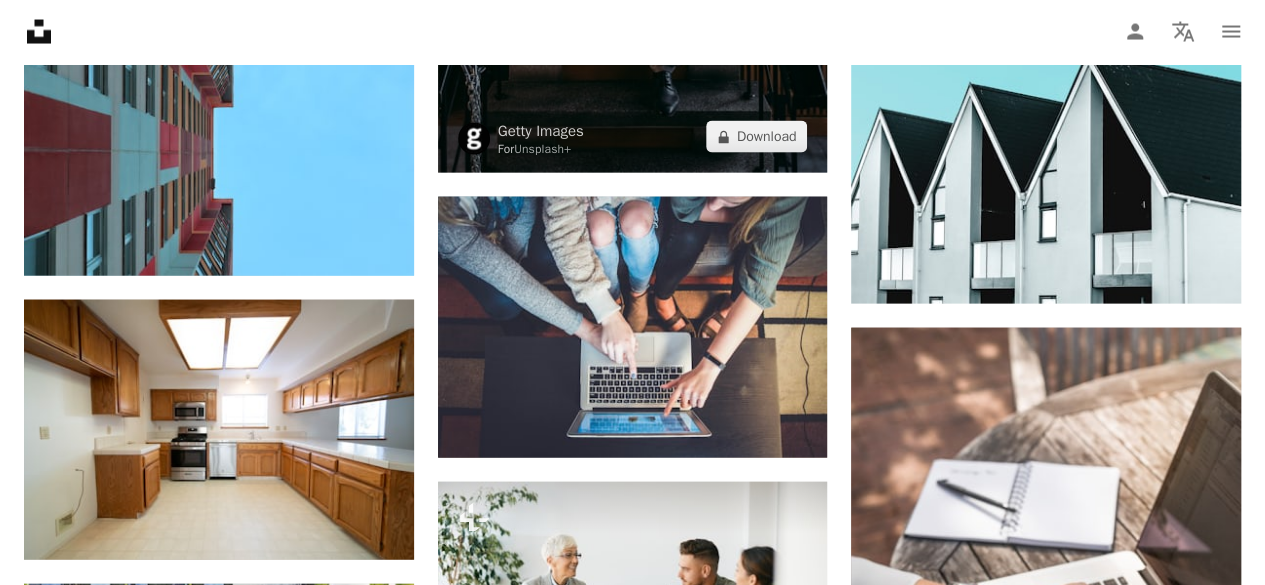 scroll, scrollTop: 9700, scrollLeft: 0, axis: vertical 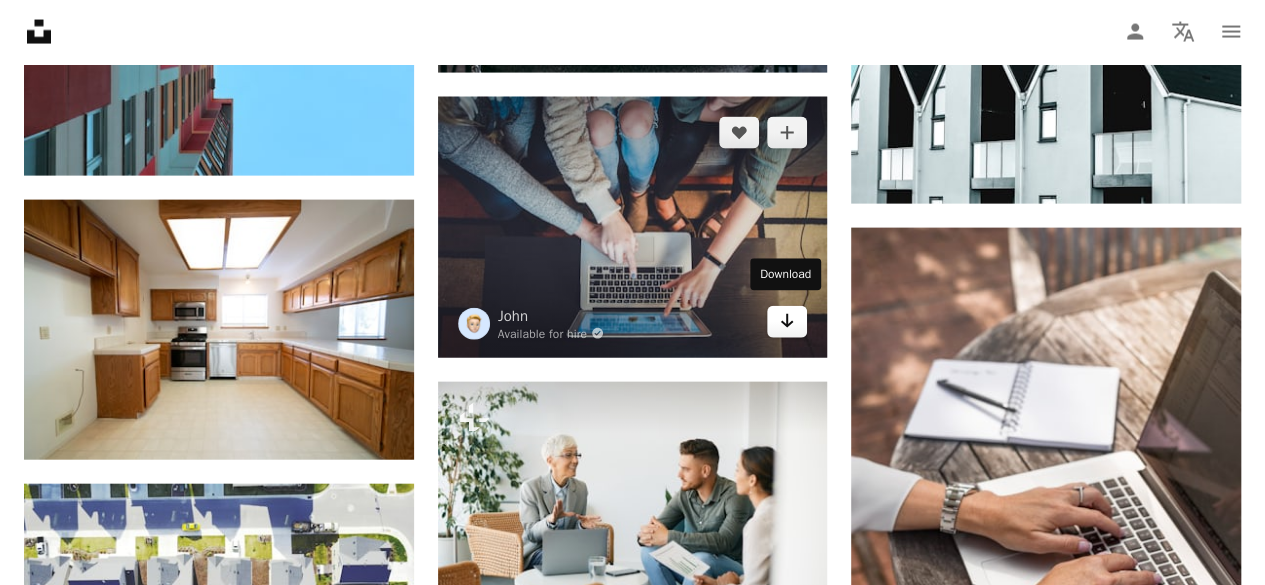 click on "Arrow pointing down" 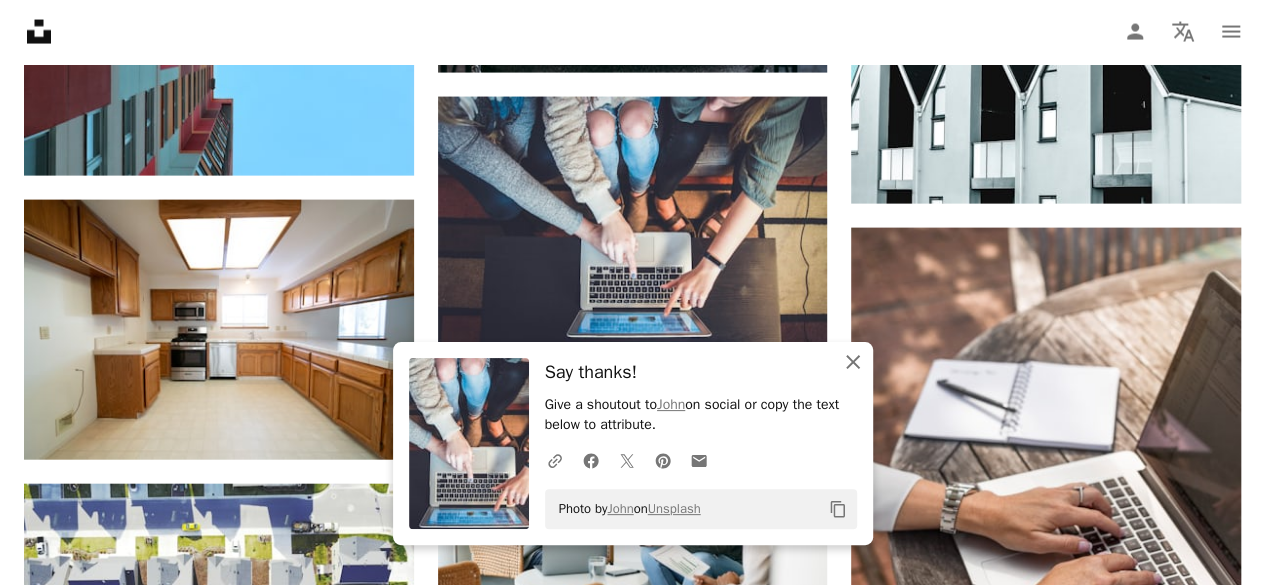 click 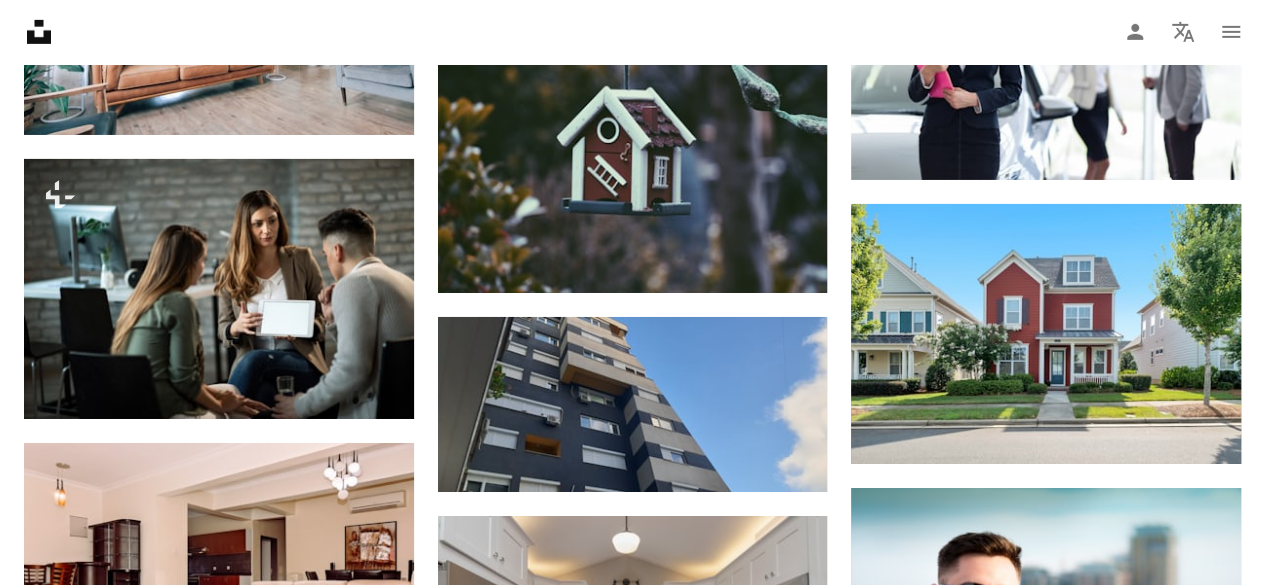 scroll, scrollTop: 11000, scrollLeft: 0, axis: vertical 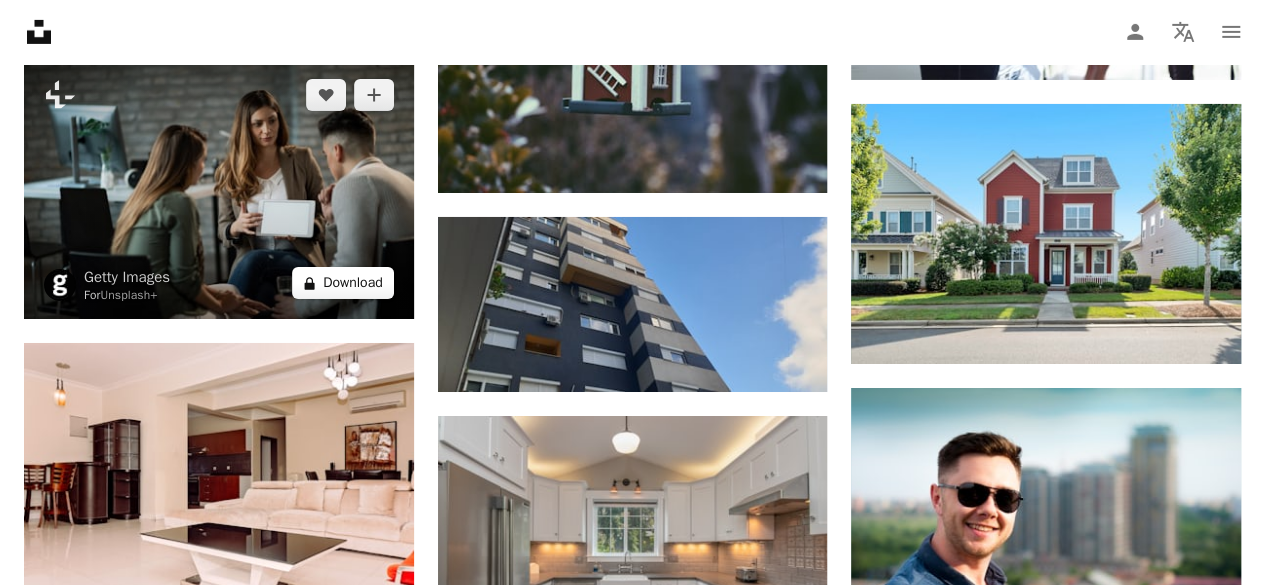 click on "A lock Download" at bounding box center (343, 283) 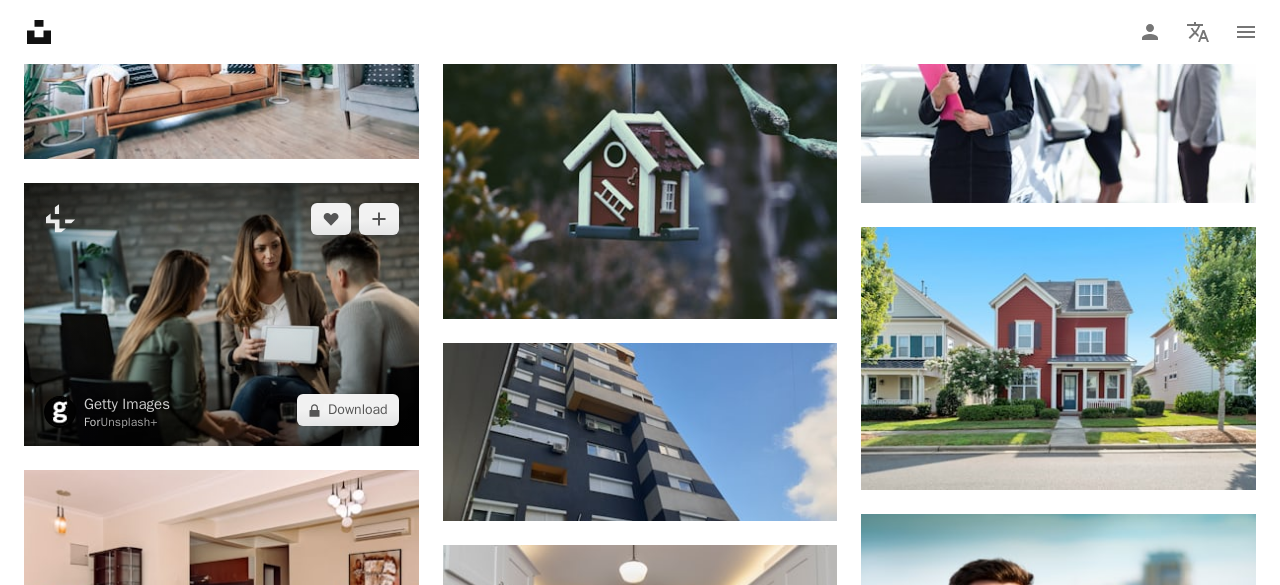 click on "An X shape Premium, ready to use images. Get unlimited access. A plus sign Members-only content added monthly A plus sign Unlimited royalty-free downloads A plus sign Illustrations  New A plus sign Enhanced legal protections yearly 66%  off monthly $12   $4 USD per month * Get  Unsplash+ * When paid annually, billed upfront  $48 Taxes where applicable. Renews automatically. Cancel anytime." at bounding box center (640, 5234) 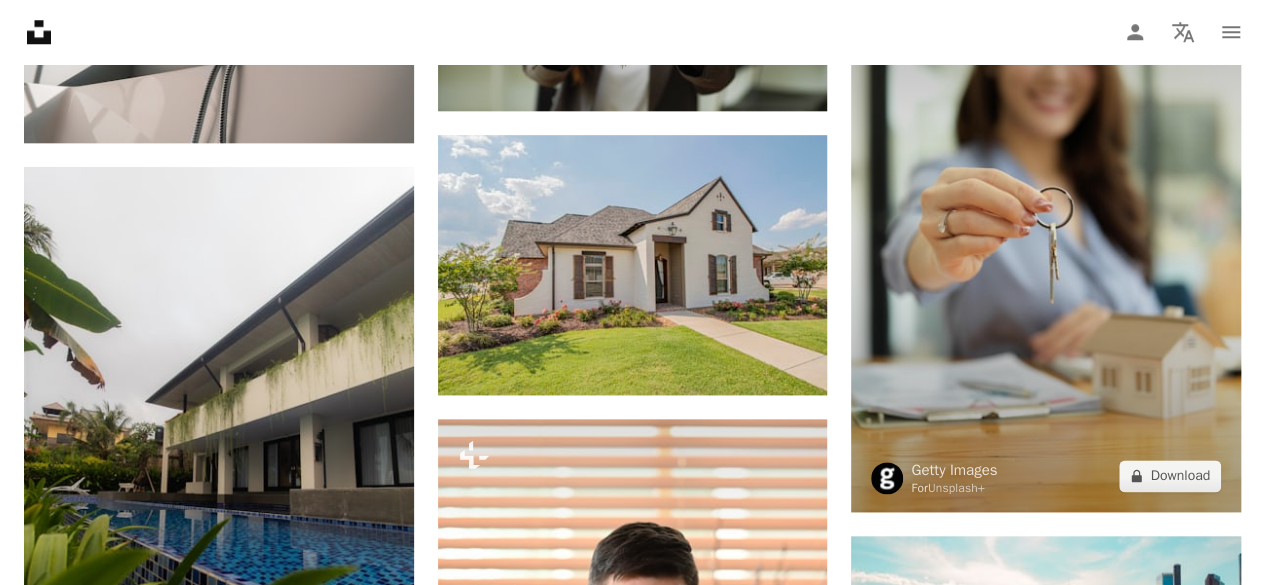 scroll, scrollTop: 12400, scrollLeft: 0, axis: vertical 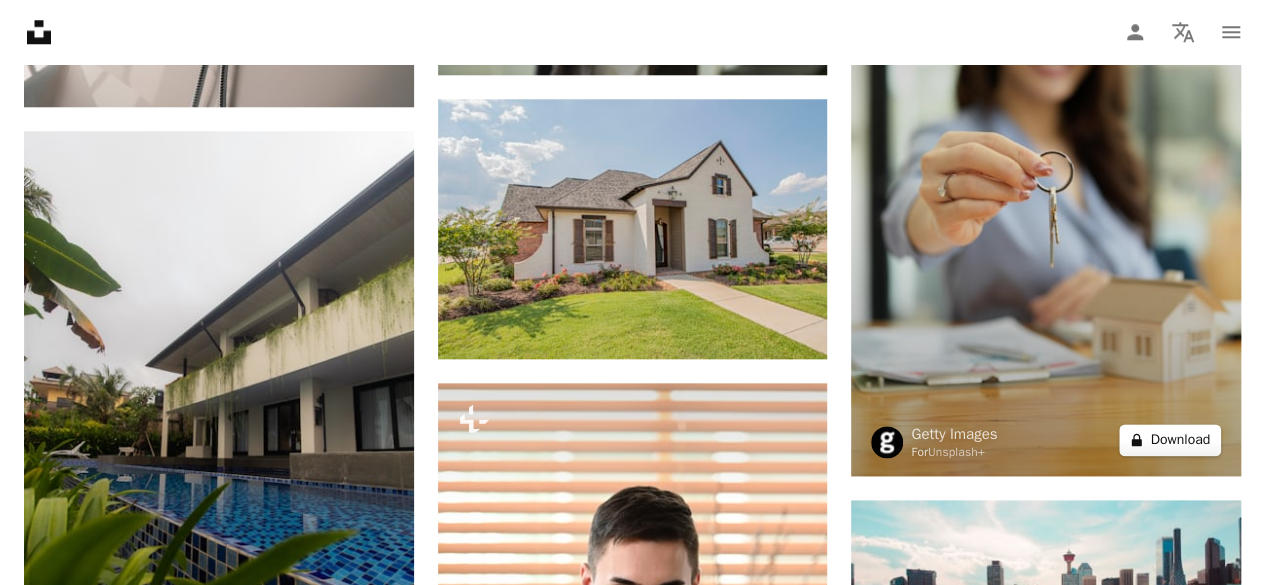 click on "A lock Download" at bounding box center [1170, 440] 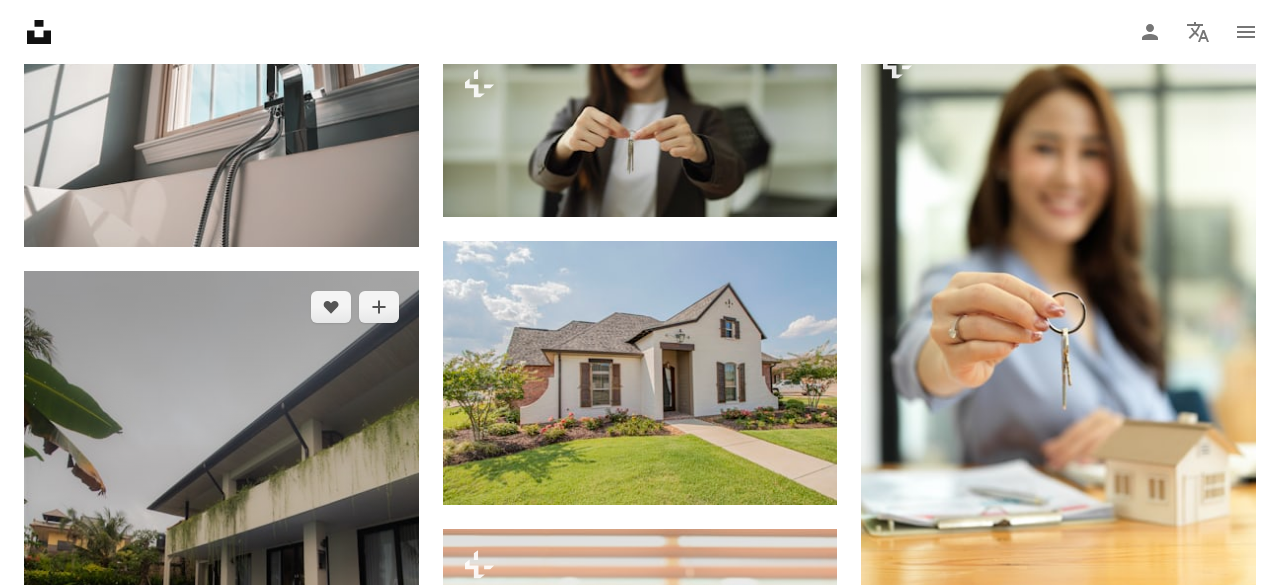 click on "An X shape Premium, ready to use images. Get unlimited access. A plus sign Members-only content added monthly A plus sign Unlimited royalty-free downloads A plus sign Illustrations  New A plus sign Enhanced legal protections yearly 66%  off monthly $12   $4 USD per month * Get  Unsplash+ * When paid annually, billed upfront  $48 Taxes where applicable. Renews automatically. Cancel anytime." at bounding box center [640, 3835] 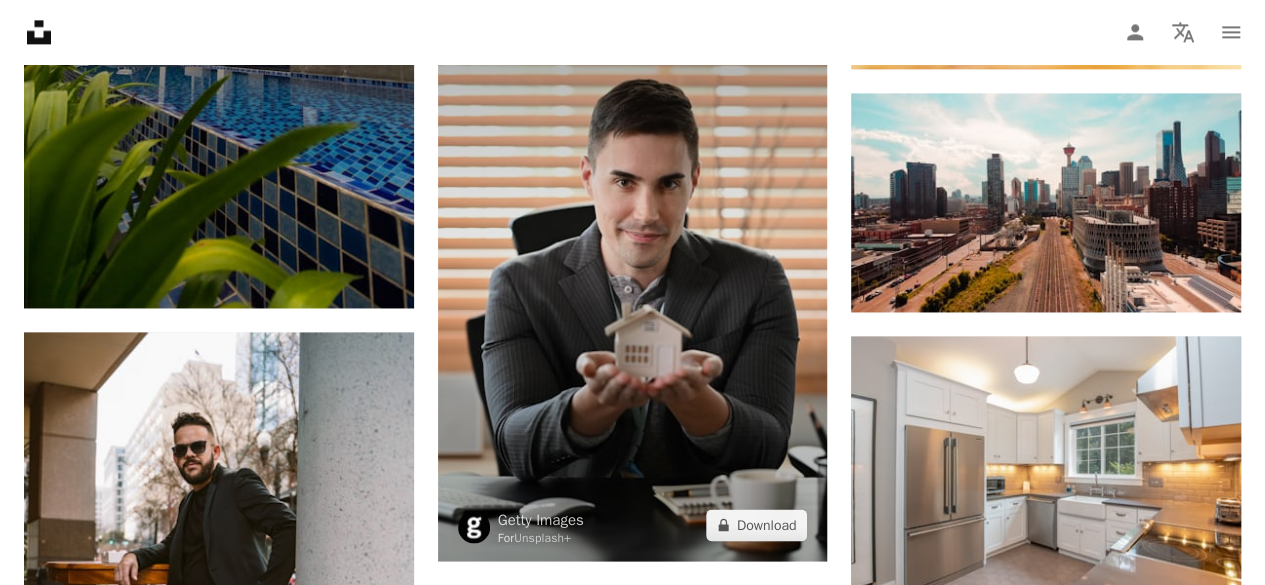 scroll, scrollTop: 12800, scrollLeft: 0, axis: vertical 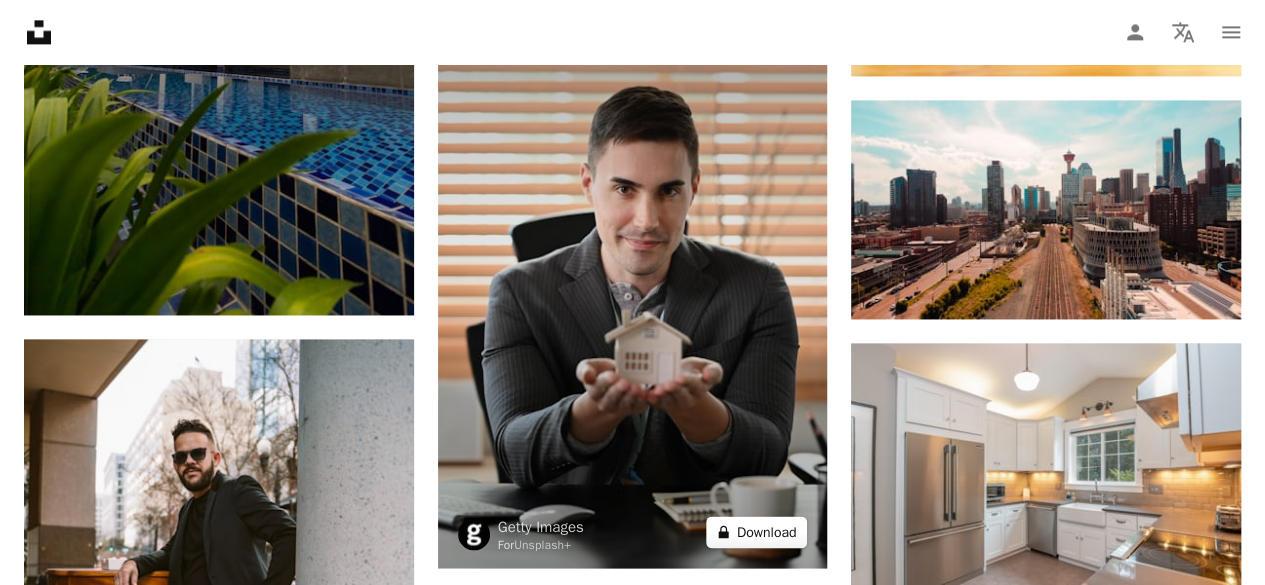 click on "A lock Download" at bounding box center [757, 532] 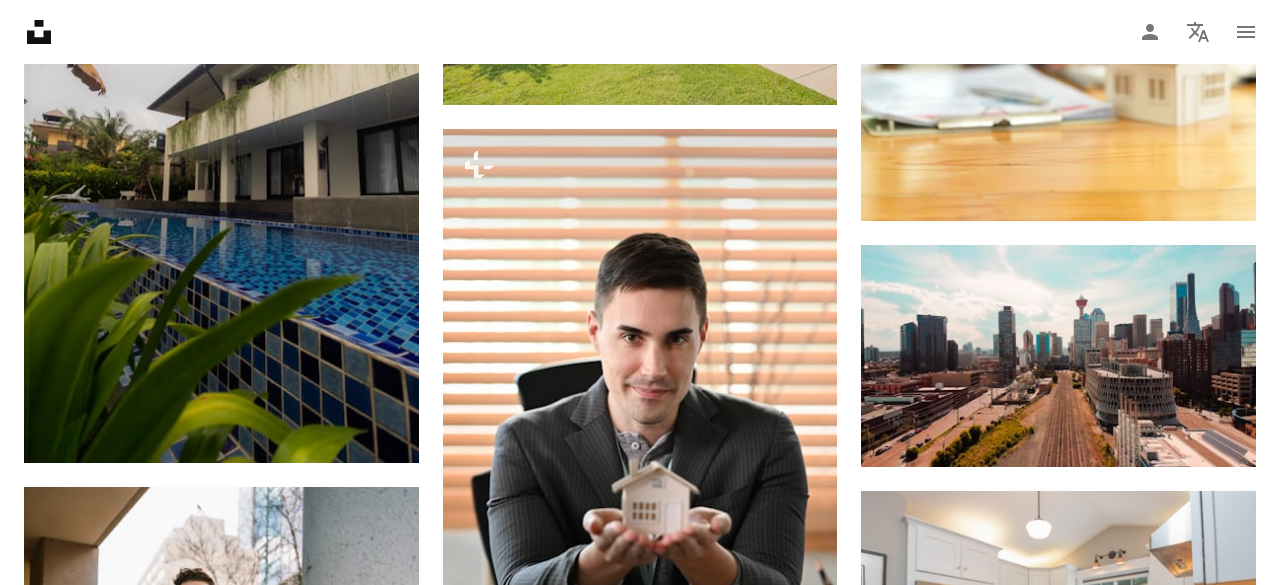 click on "An X shape Premium, ready to use images. Get unlimited access. A plus sign Members-only content added monthly A plus sign Unlimited royalty-free downloads A plus sign Illustrations  New A plus sign Enhanced legal protections yearly 66%  off monthly $12   $4 USD per month * Get  Unsplash+ * When paid annually, billed upfront  $48 Taxes where applicable. Renews automatically. Cancel anytime." at bounding box center (640, 3435) 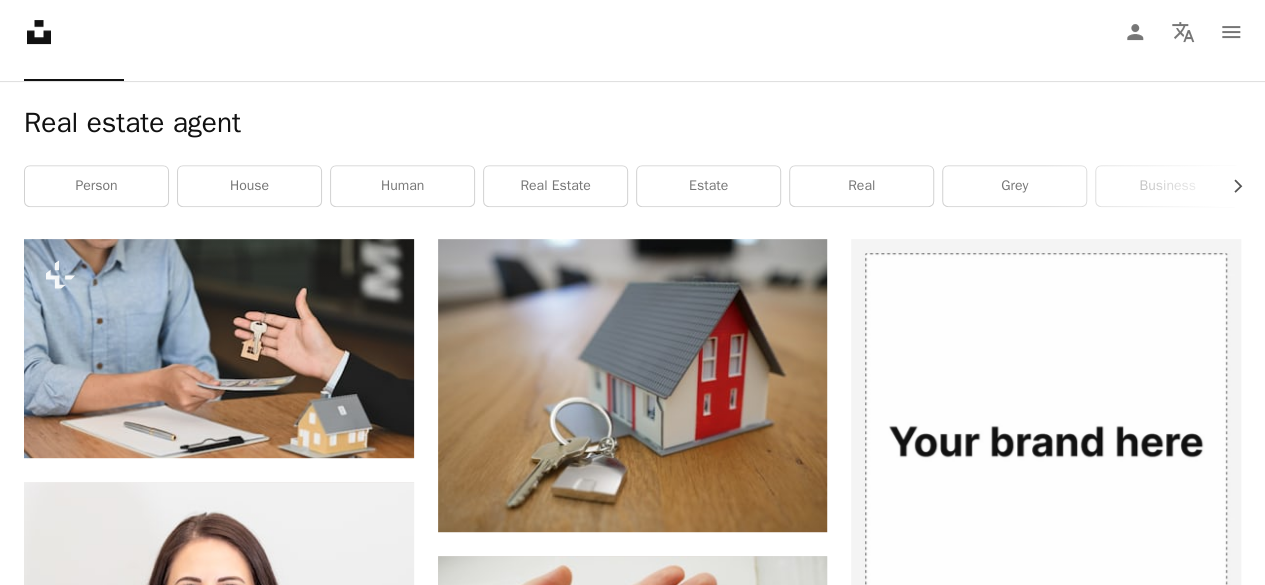 scroll, scrollTop: 0, scrollLeft: 0, axis: both 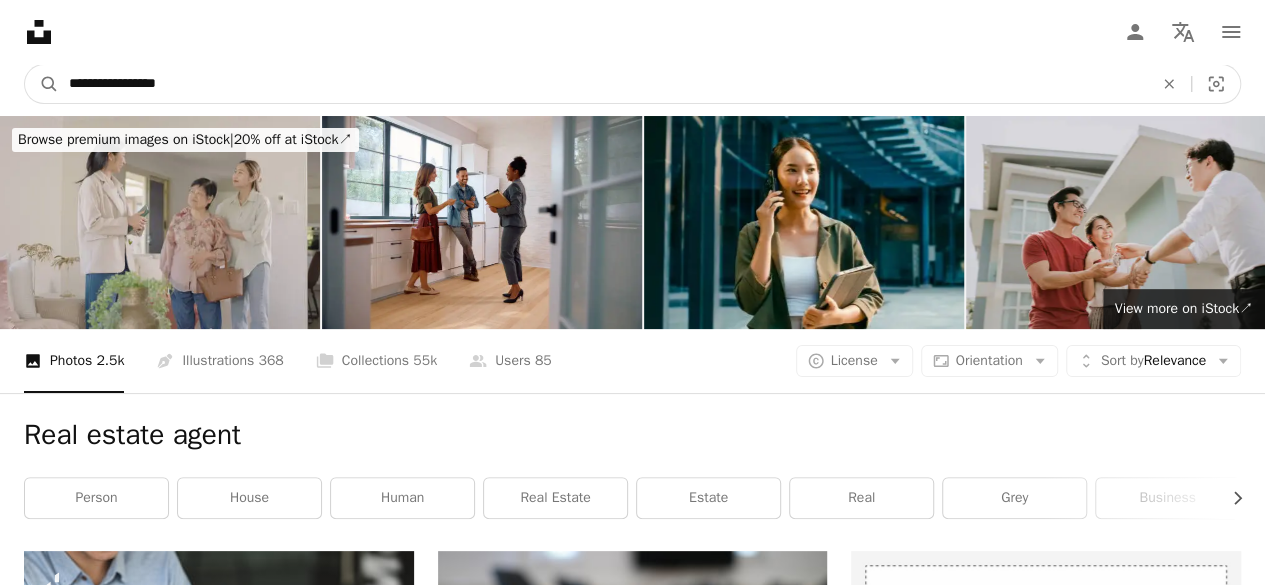 click on "**********" at bounding box center [603, 84] 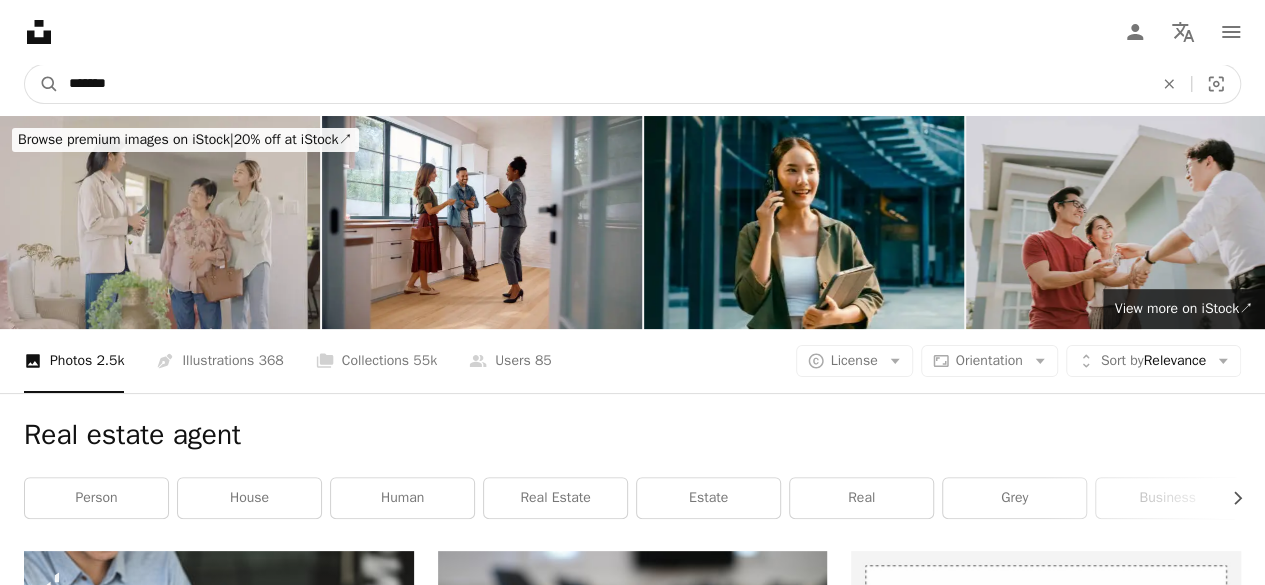 type on "*******" 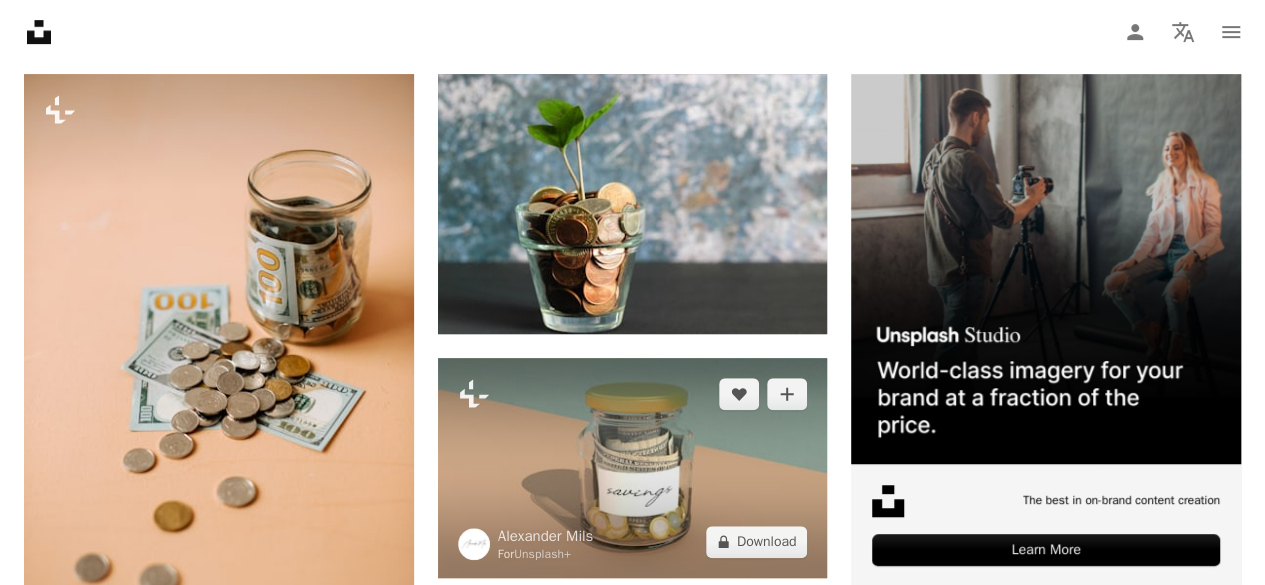 scroll, scrollTop: 600, scrollLeft: 0, axis: vertical 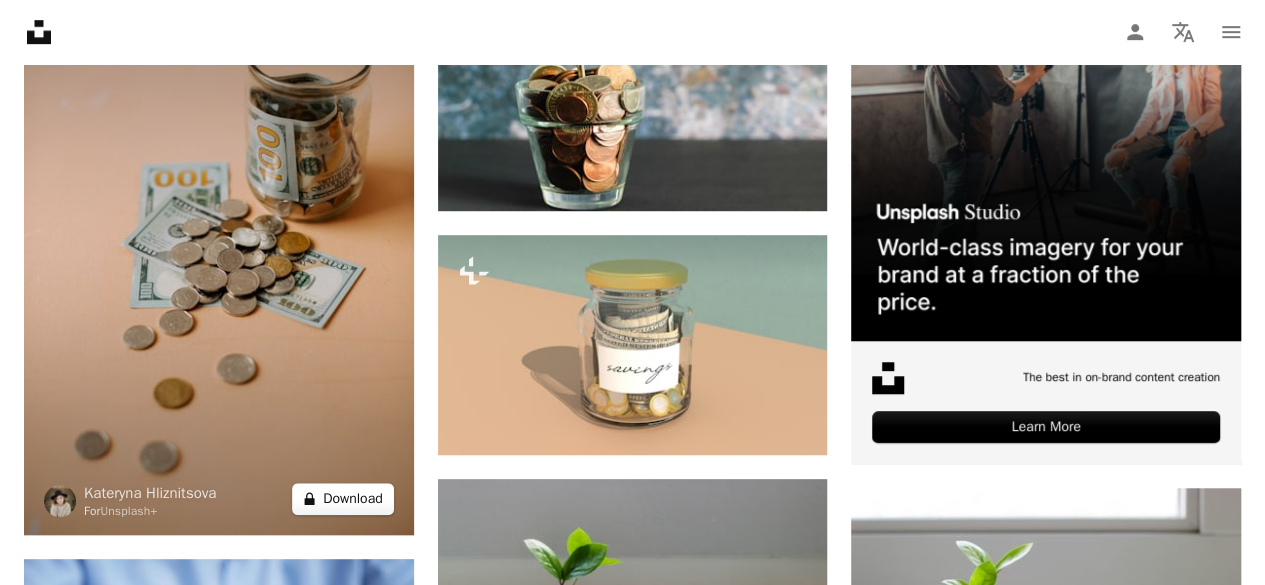 click on "A lock Download" at bounding box center (343, 499) 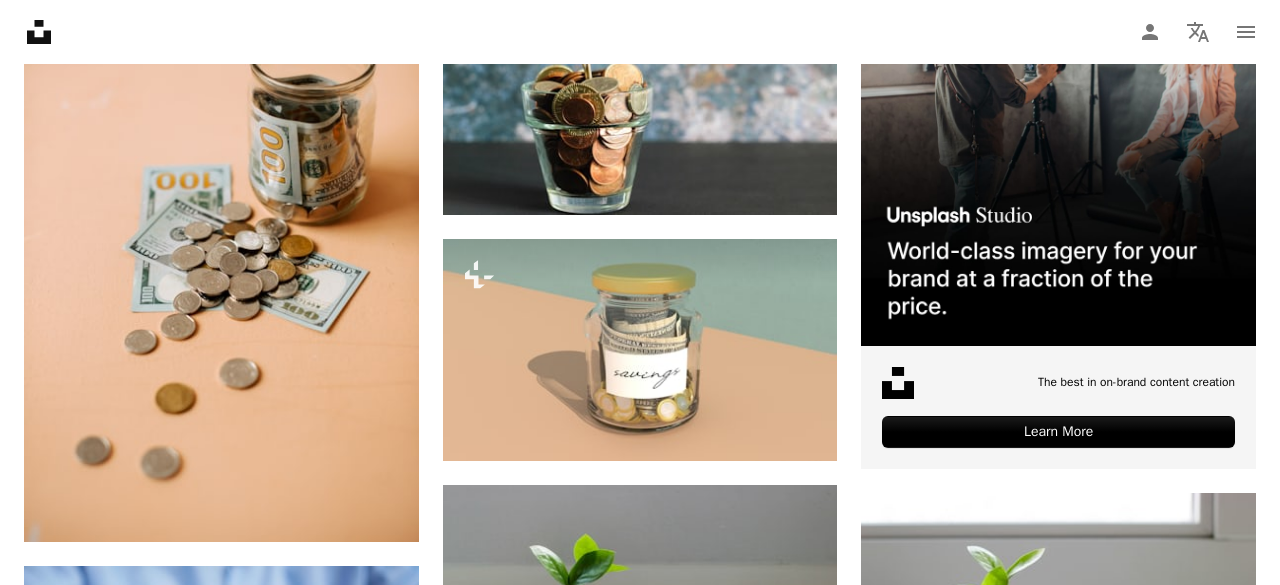 click on "An X shape Premium, ready to use images. Get unlimited access. A plus sign Members-only content added monthly A plus sign Unlimited royalty-free downloads A plus sign Illustrations  New A plus sign Enhanced legal protections yearly 66%  off monthly $12   $4 USD per month * Get  Unsplash+ * When paid annually, billed upfront  $48 Taxes where applicable. Renews automatically. Cancel anytime." at bounding box center (640, 3058) 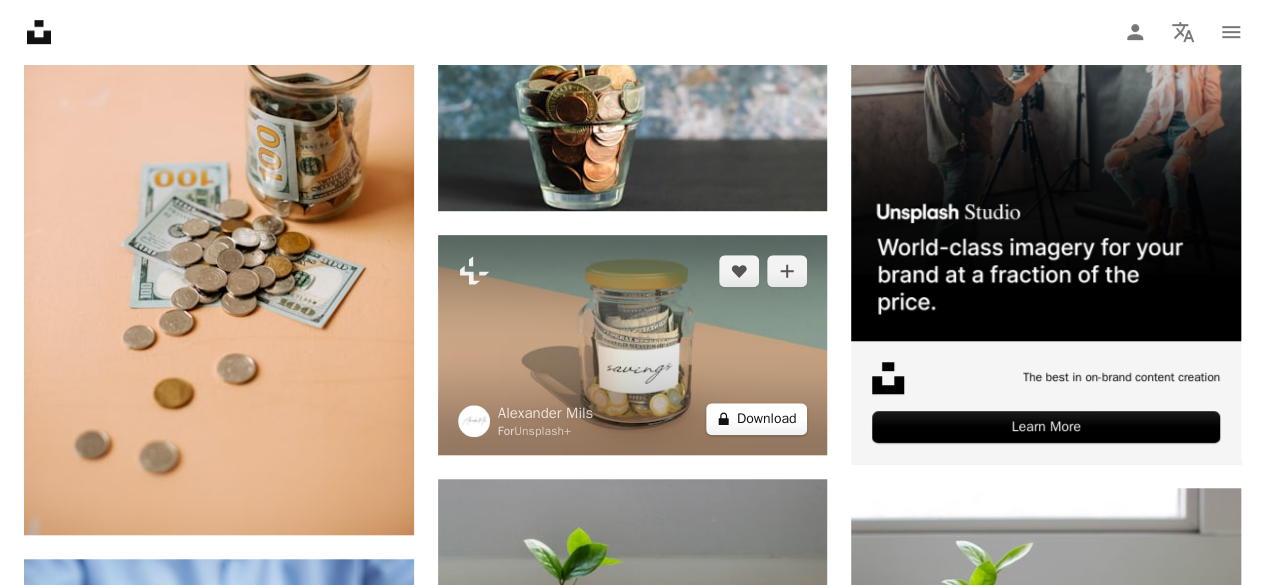 click on "A lock Download" at bounding box center (757, 419) 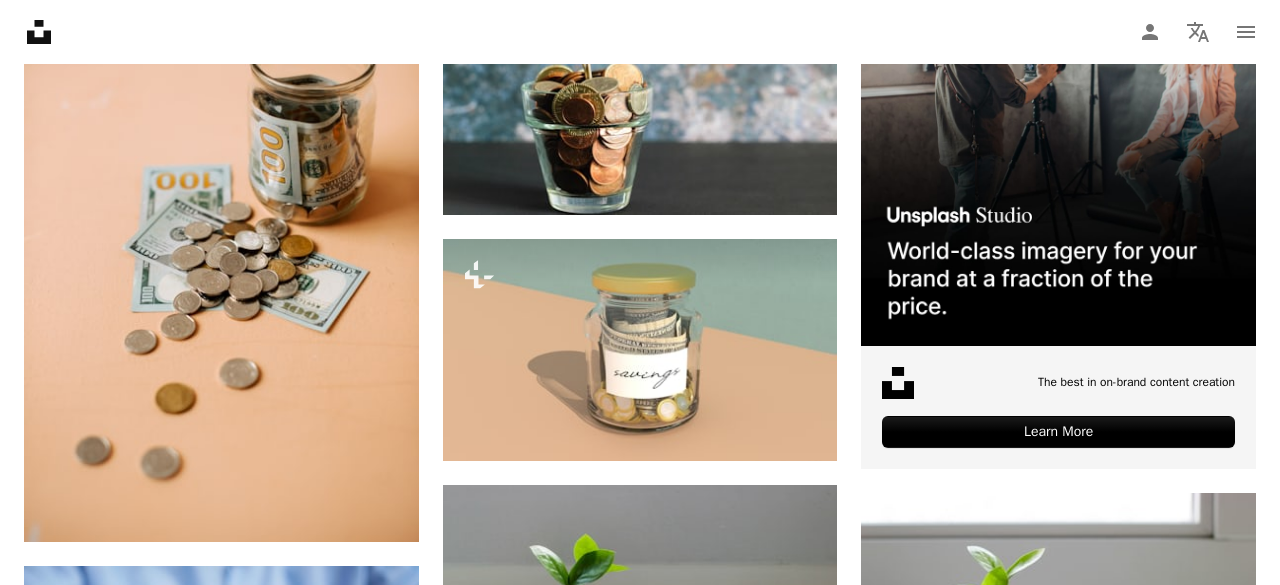 click on "An X shape Premium, ready to use images. Get unlimited access. A plus sign Members-only content added monthly A plus sign Unlimited royalty-free downloads A plus sign Illustrations  New A plus sign Enhanced legal protections yearly 66%  off monthly $12   $4 USD per month * Get  Unsplash+ * When paid annually, billed upfront  $48 Taxes where applicable. Renews automatically. Cancel anytime." at bounding box center [640, 3058] 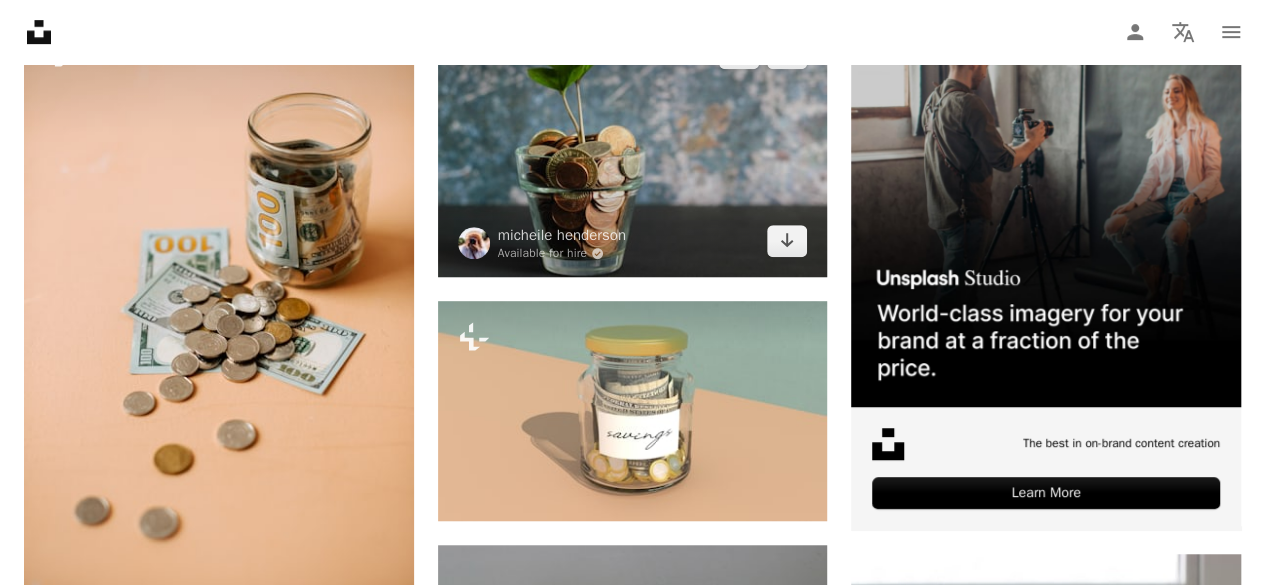scroll, scrollTop: 500, scrollLeft: 0, axis: vertical 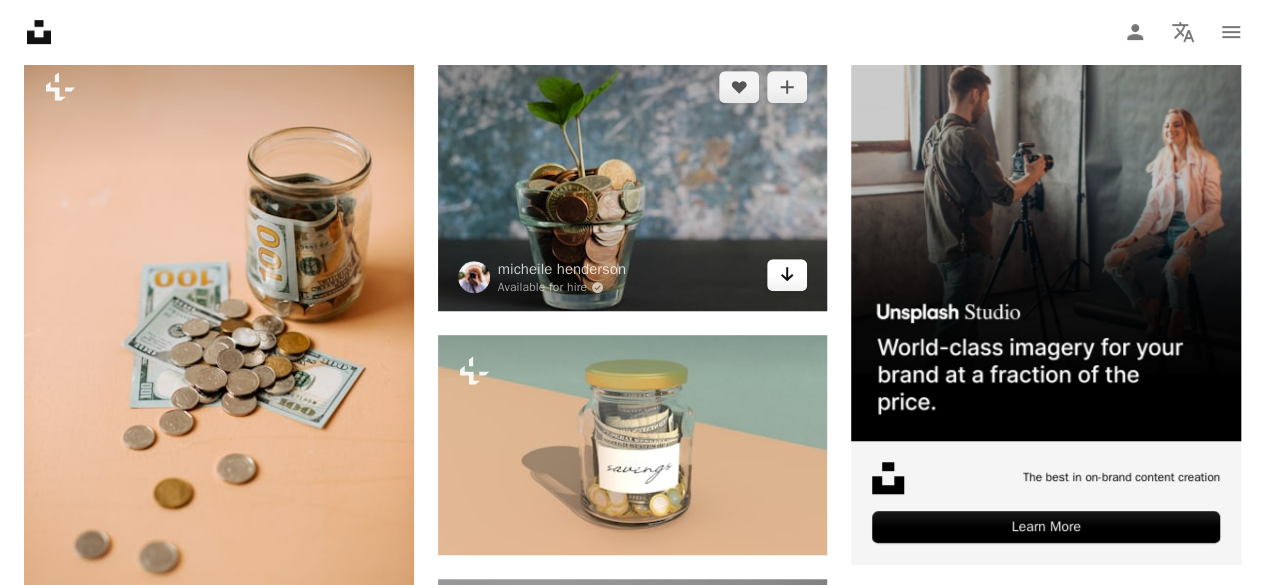 click 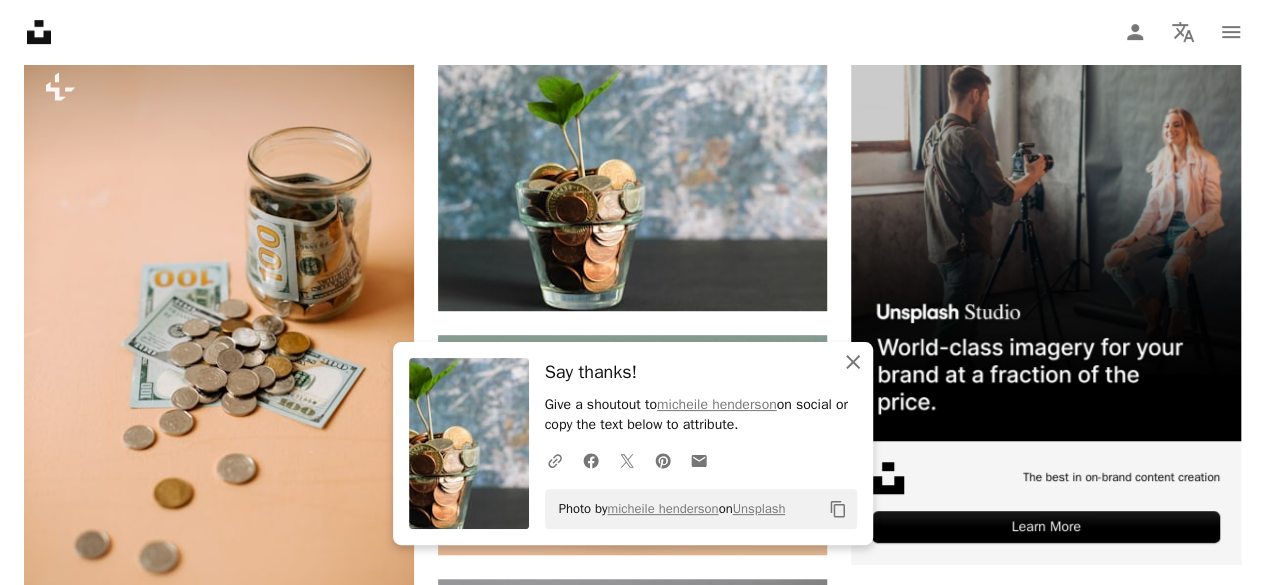 click on "An X shape" 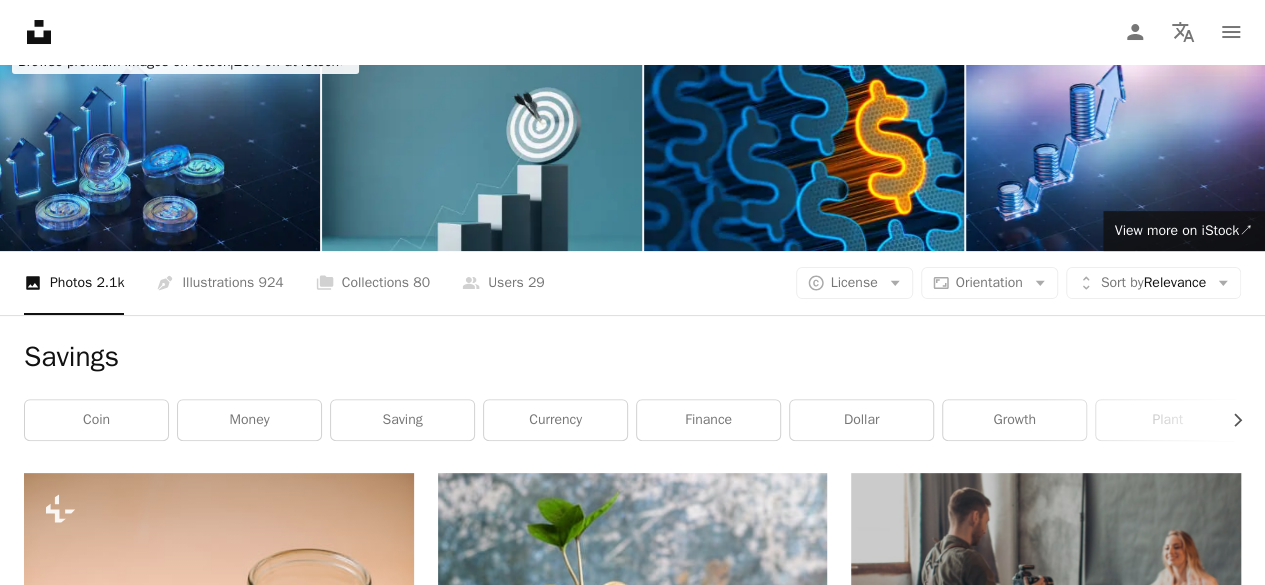 scroll, scrollTop: 0, scrollLeft: 0, axis: both 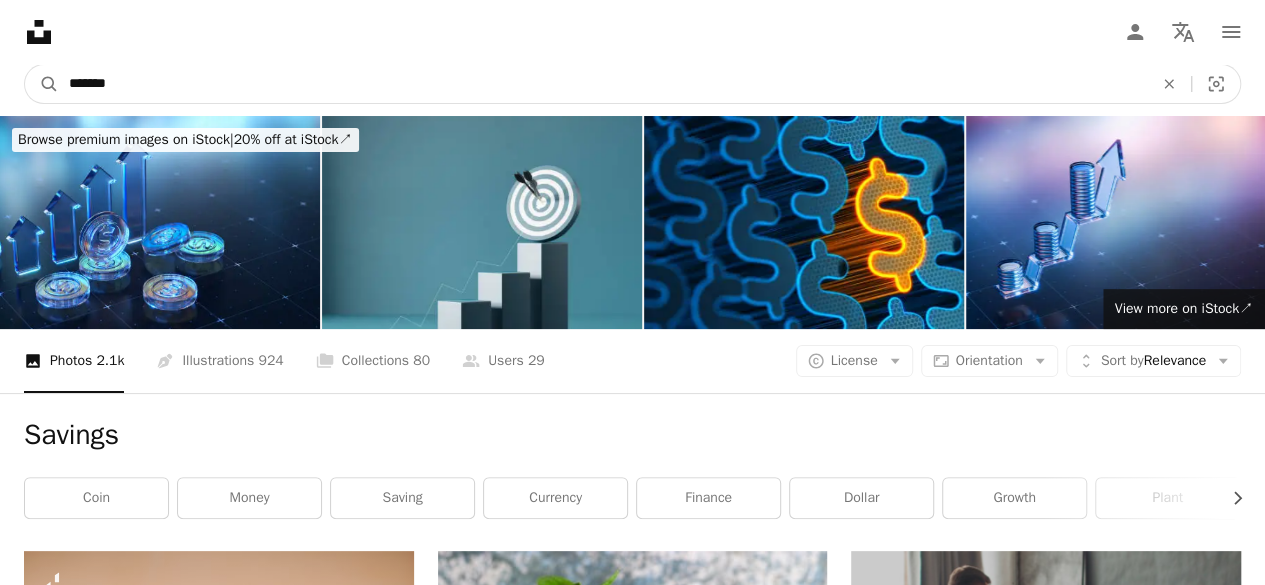 drag, startPoint x: 156, startPoint y: 84, endPoint x: 60, endPoint y: 79, distance: 96.13012 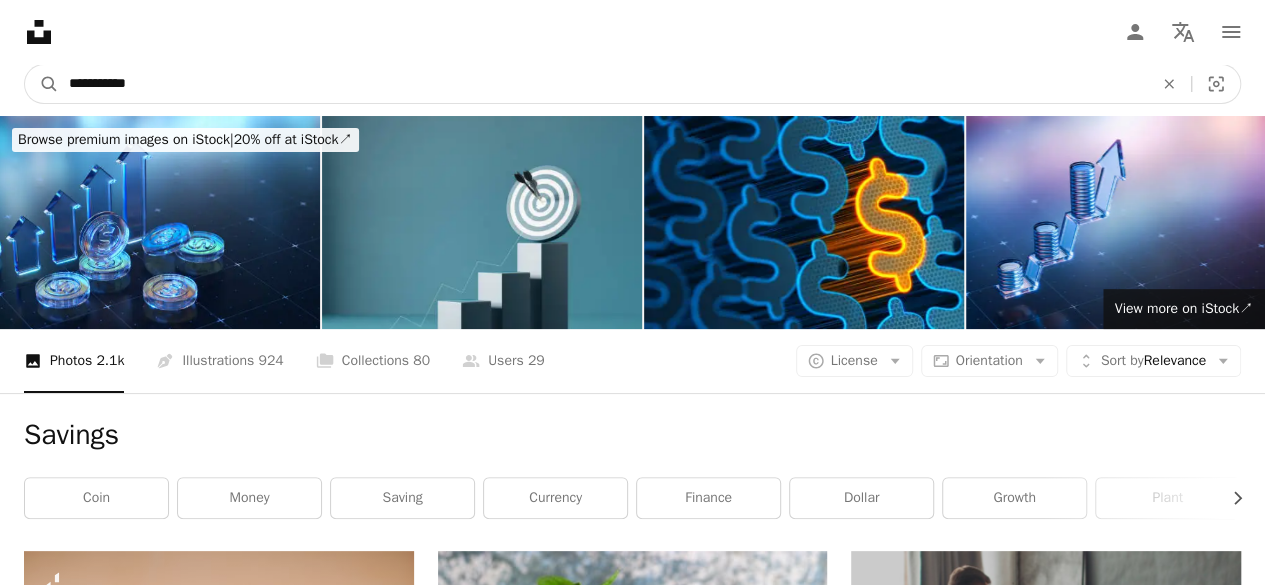 type on "**********" 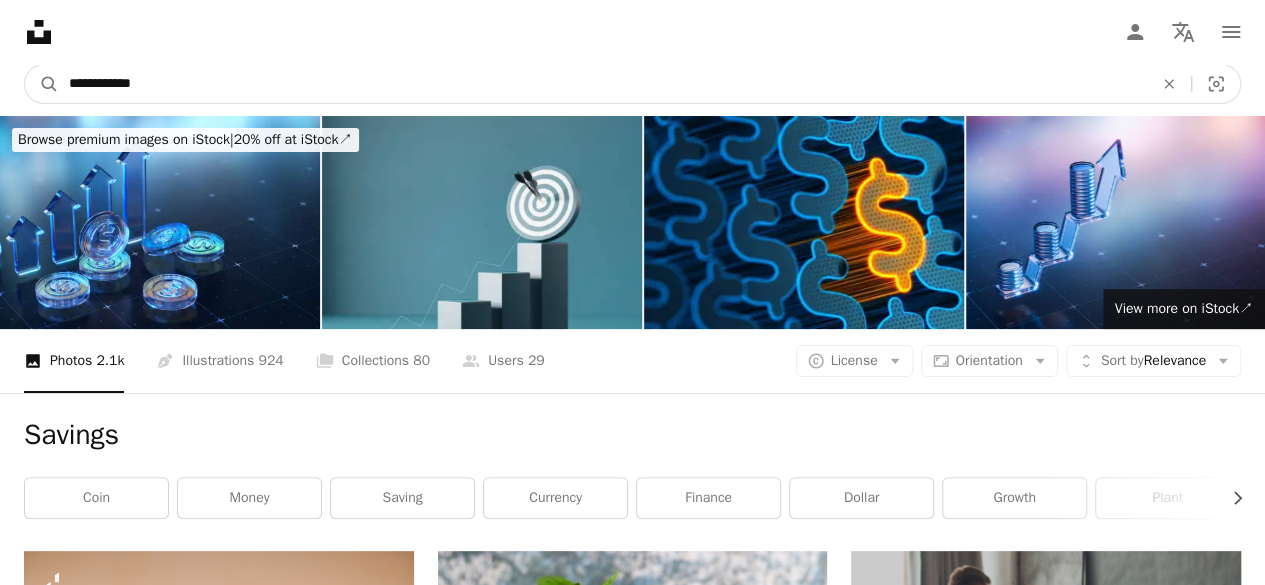 click on "A magnifying glass" at bounding box center [42, 84] 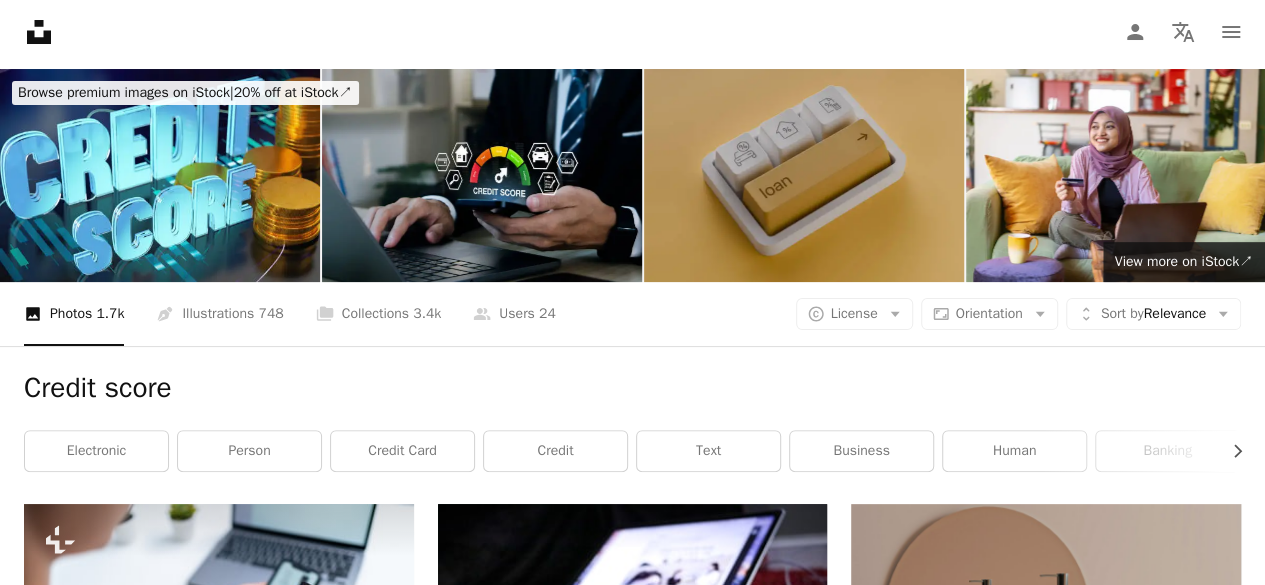 scroll, scrollTop: 0, scrollLeft: 0, axis: both 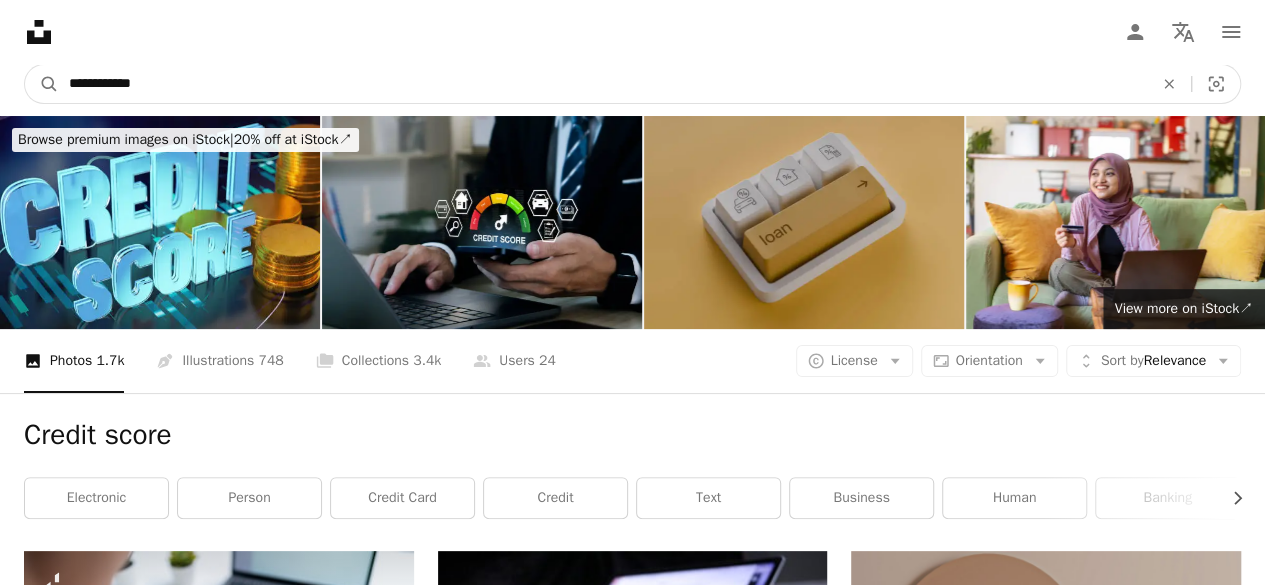 drag, startPoint x: 172, startPoint y: 81, endPoint x: 70, endPoint y: 75, distance: 102.176315 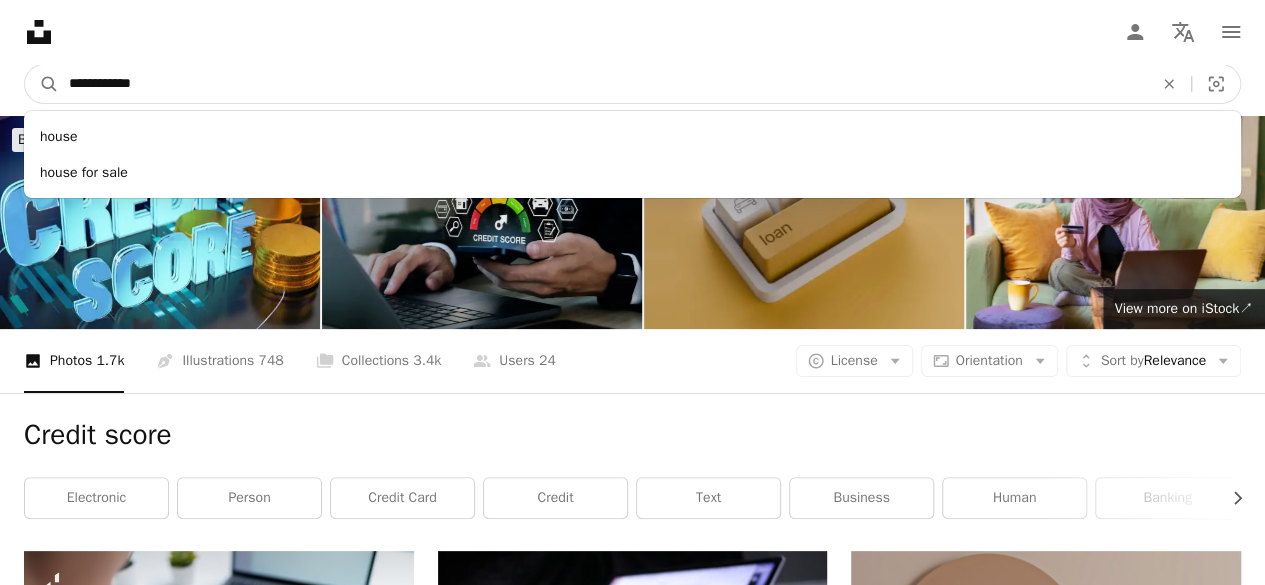 type on "**********" 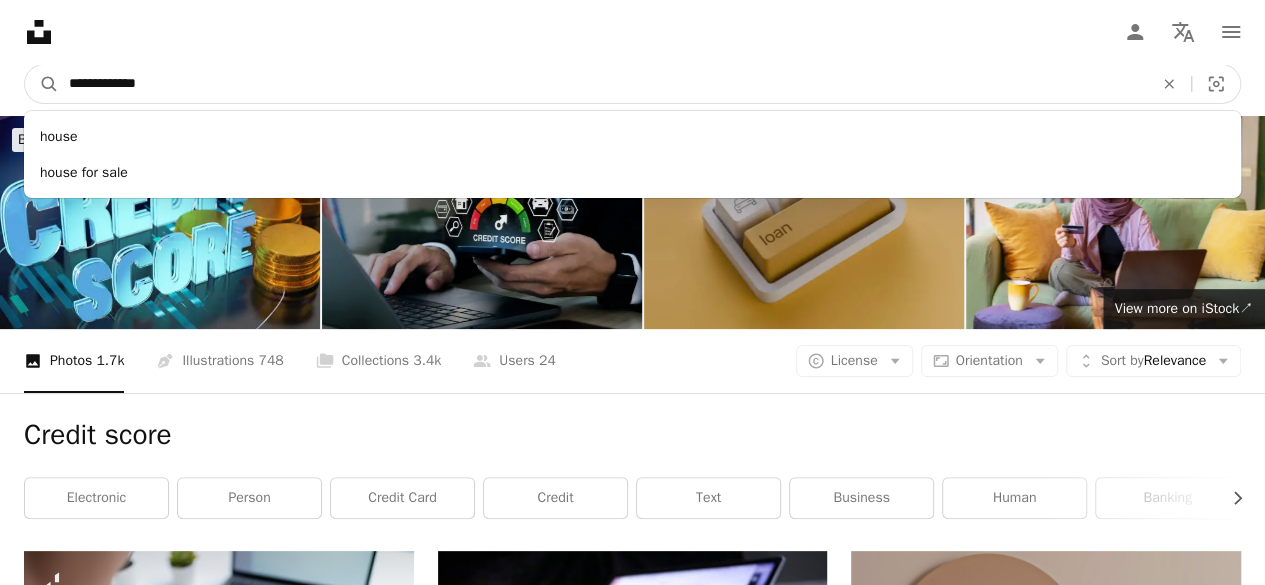 click on "A magnifying glass" at bounding box center [42, 84] 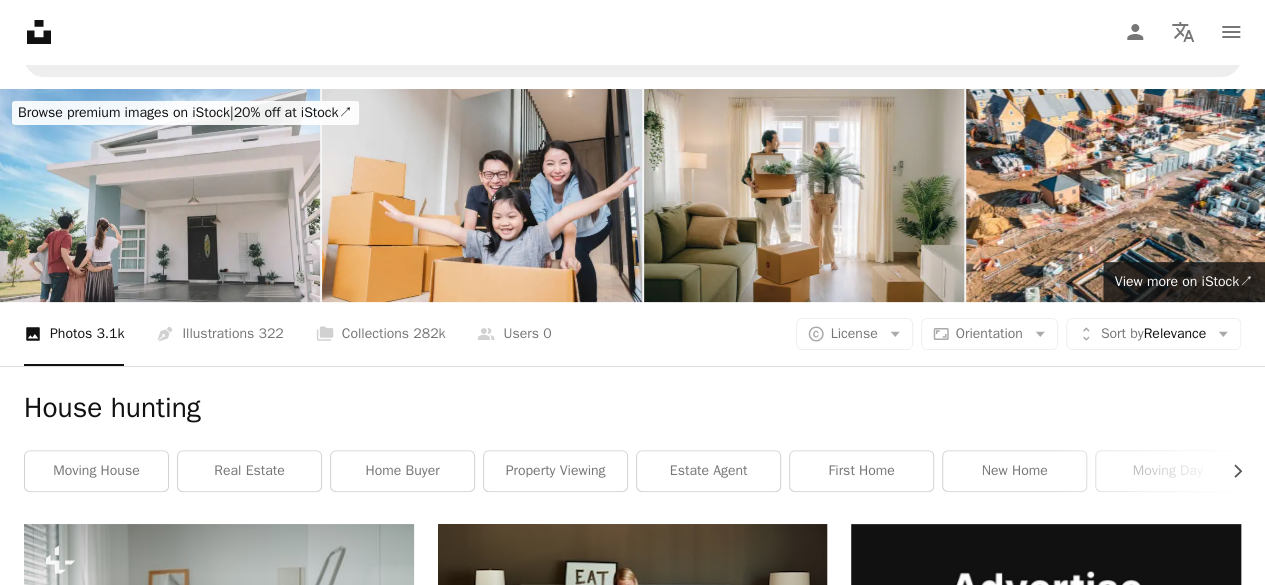scroll, scrollTop: 0, scrollLeft: 0, axis: both 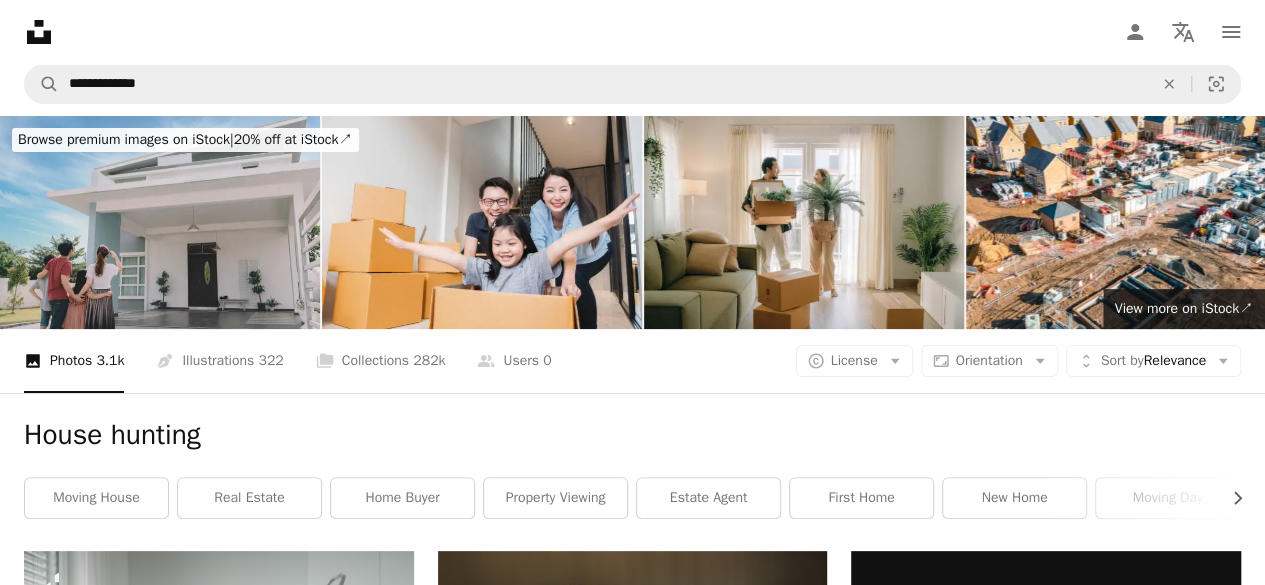 click at bounding box center (160, 222) 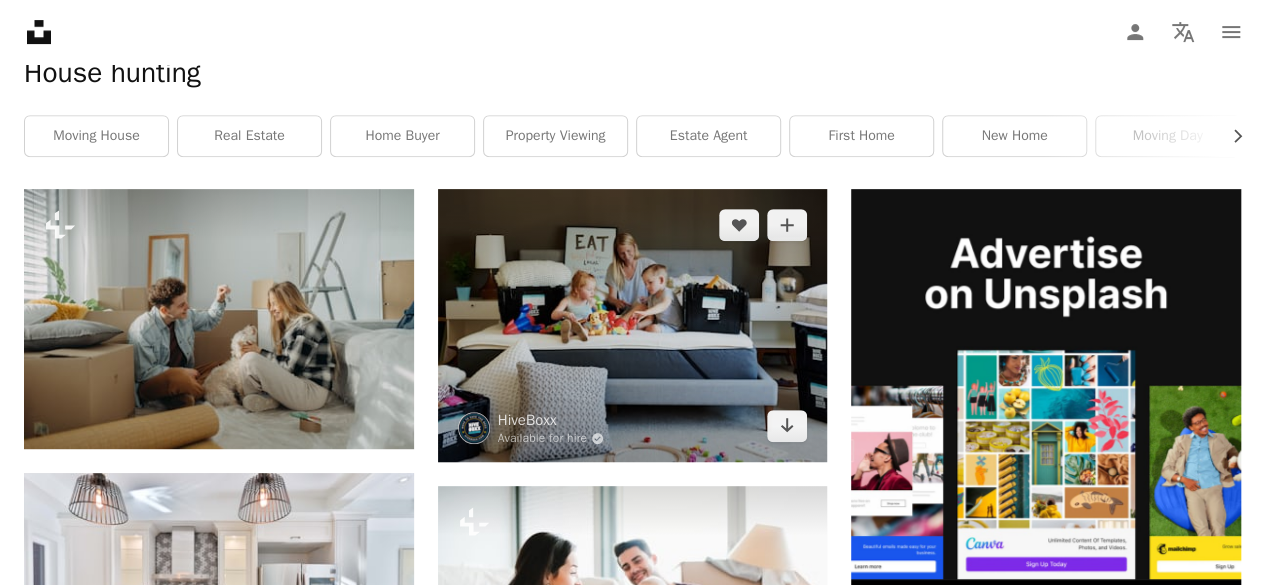 scroll, scrollTop: 400, scrollLeft: 0, axis: vertical 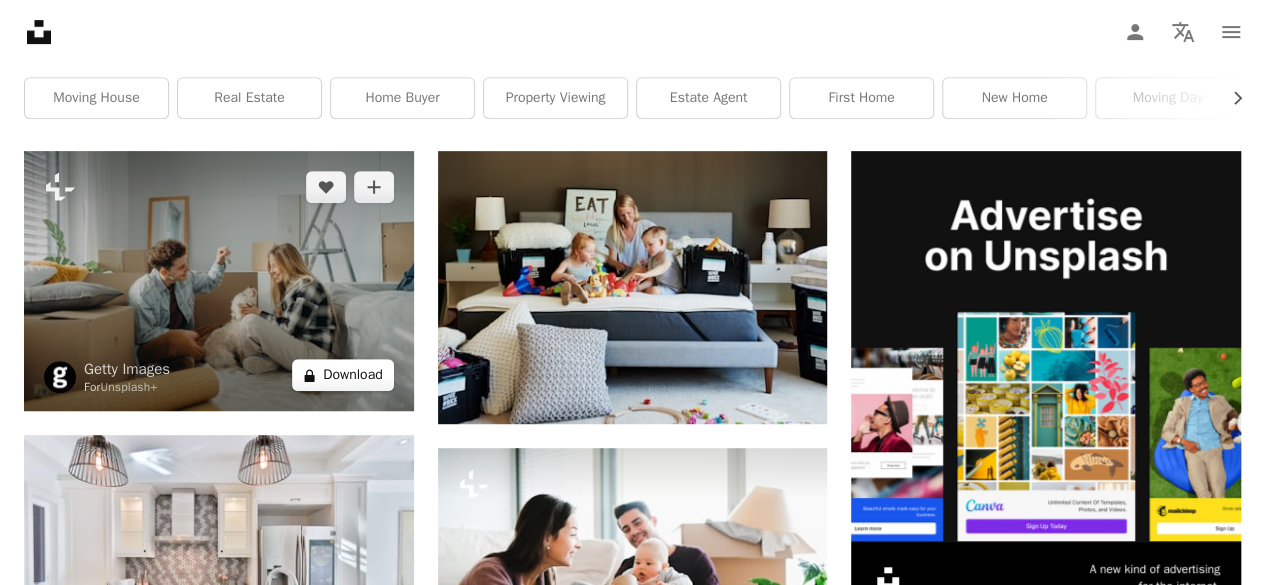 click on "A lock Download" at bounding box center [343, 375] 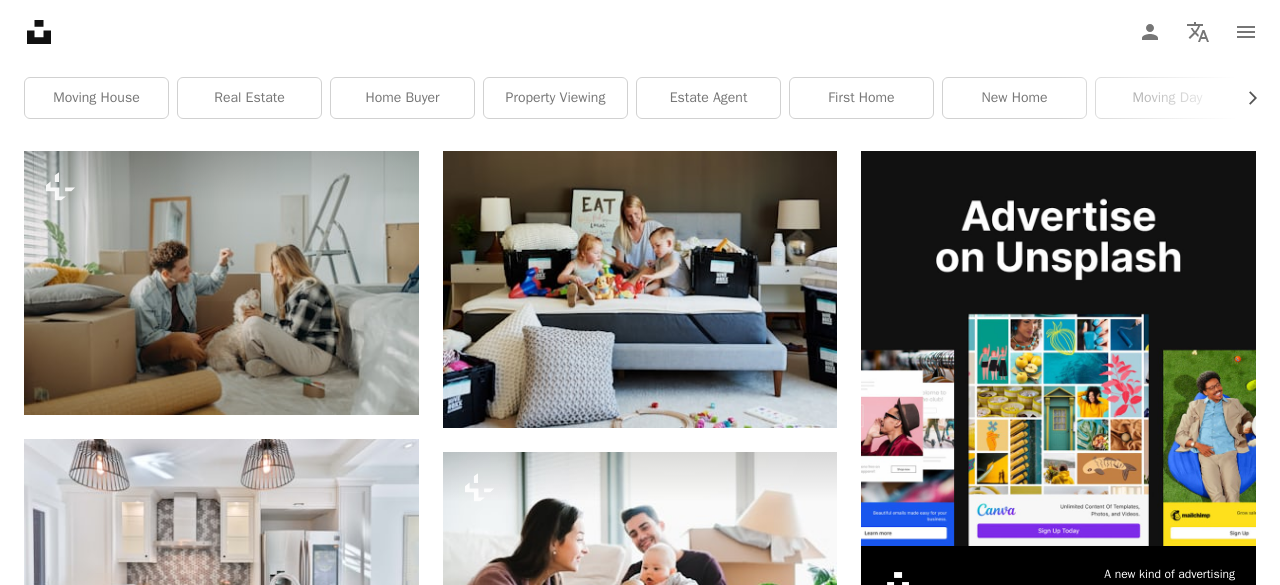 click on "An X shape Premium, ready to use images. Get unlimited access. A plus sign Members-only content added monthly A plus sign Unlimited royalty-free downloads A plus sign Illustrations  New A plus sign Enhanced legal protections yearly 66%  off monthly $12   $4 USD per month * Get  Unsplash+ * When paid annually, billed upfront  $48 Taxes where applicable. Renews automatically. Cancel anytime." at bounding box center [640, 3870] 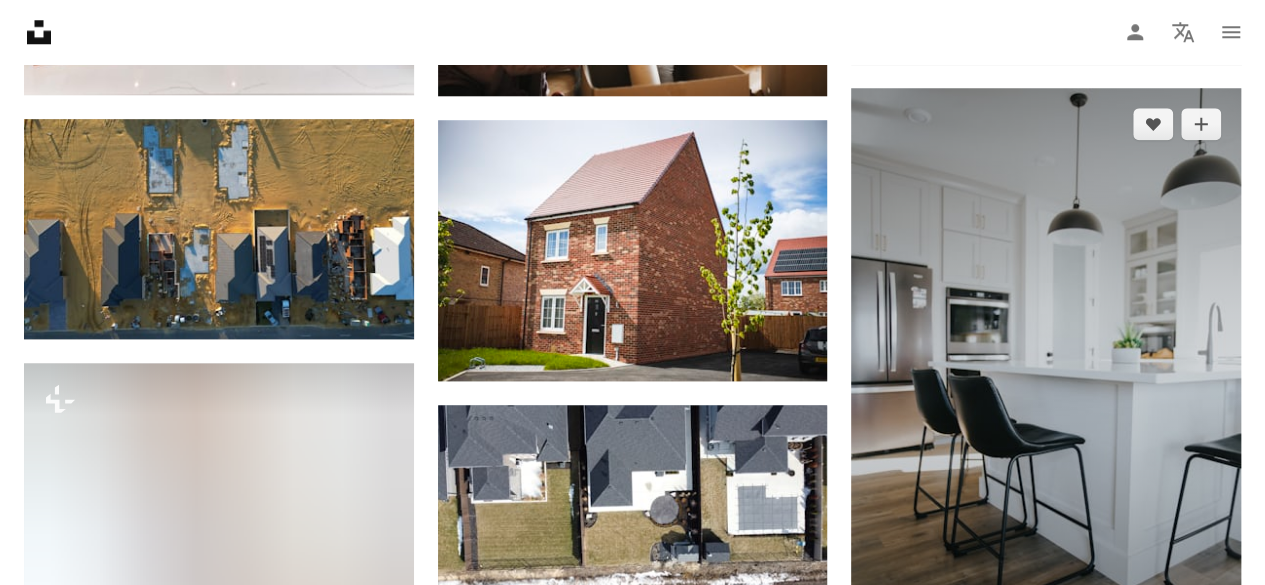 scroll, scrollTop: 1100, scrollLeft: 0, axis: vertical 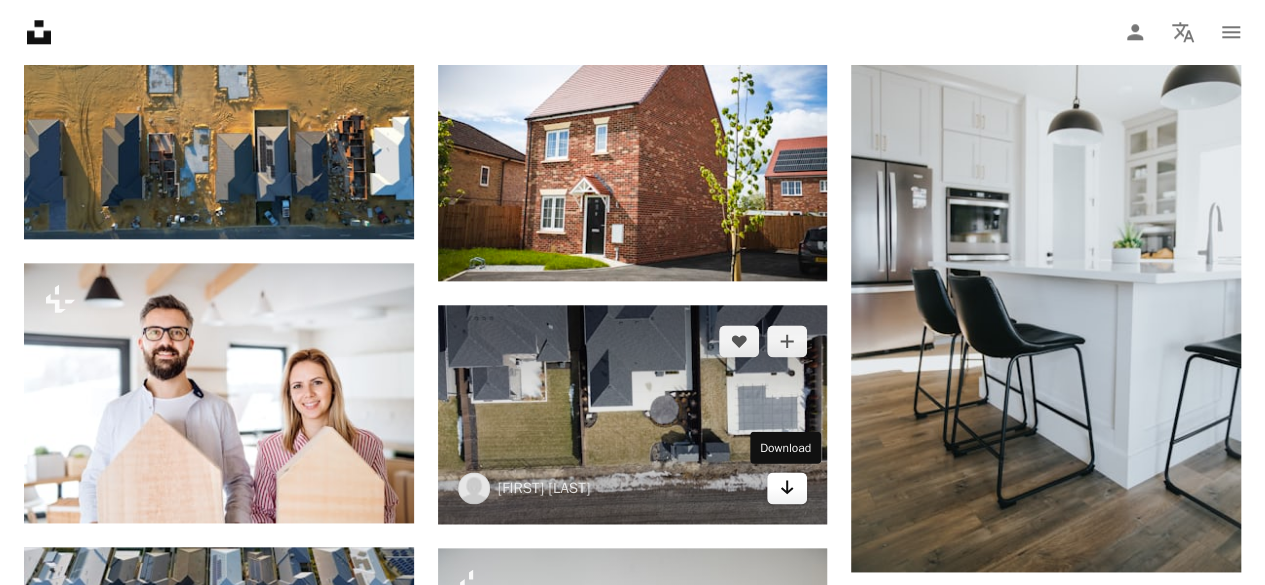 click on "Arrow pointing down" at bounding box center [787, 488] 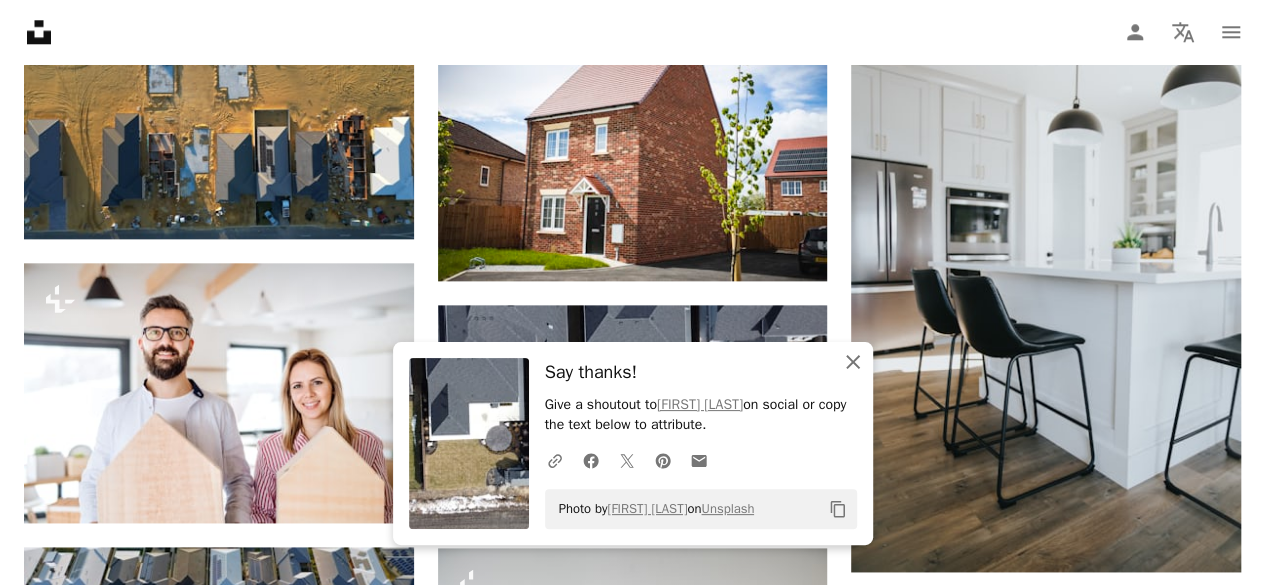 click 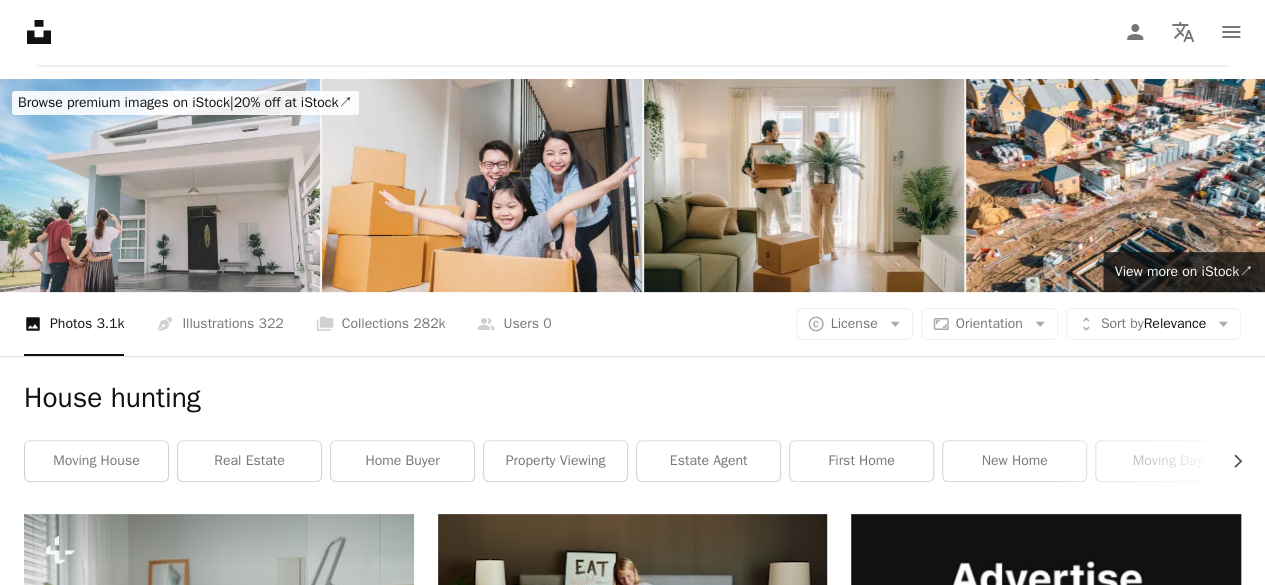 scroll, scrollTop: 0, scrollLeft: 0, axis: both 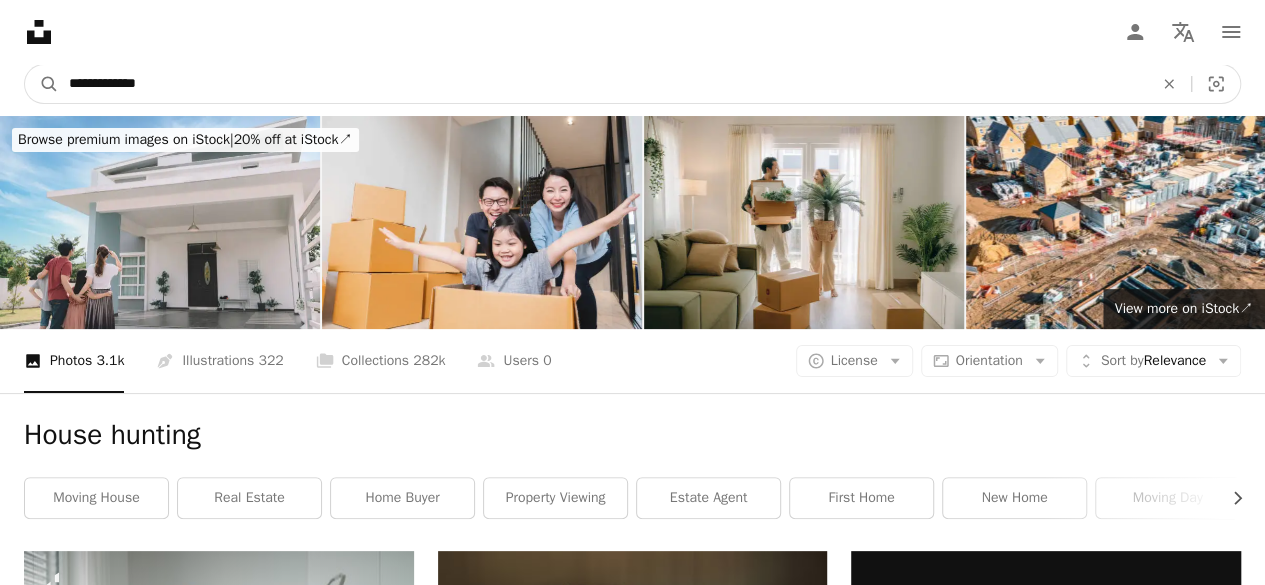 drag, startPoint x: 214, startPoint y: 86, endPoint x: 65, endPoint y: 85, distance: 149.00336 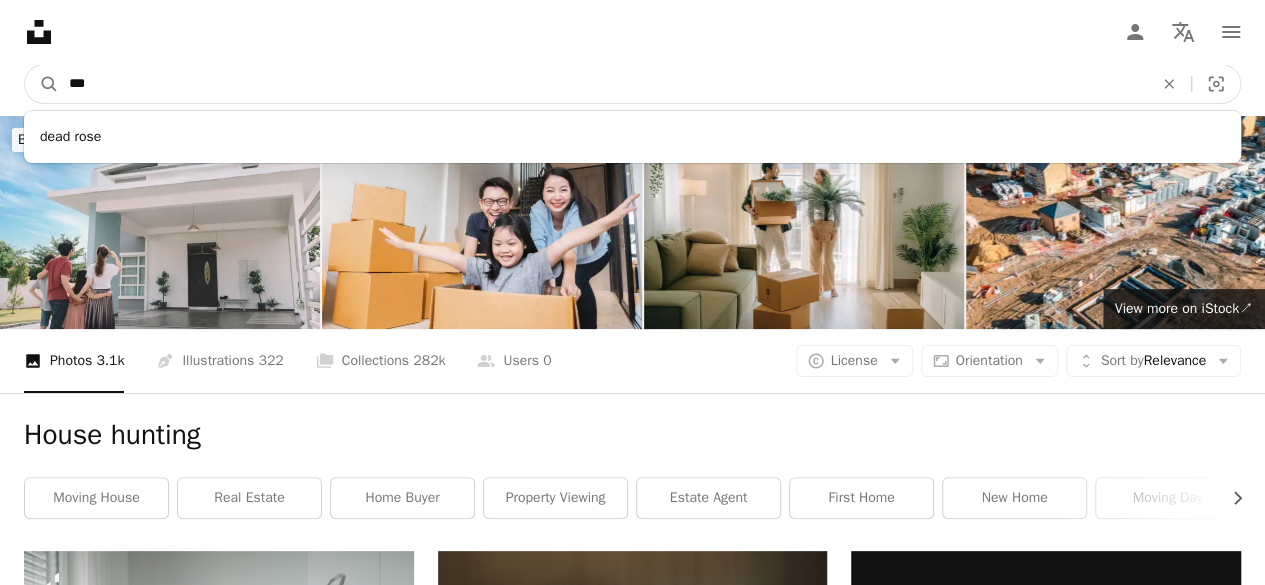 type on "****" 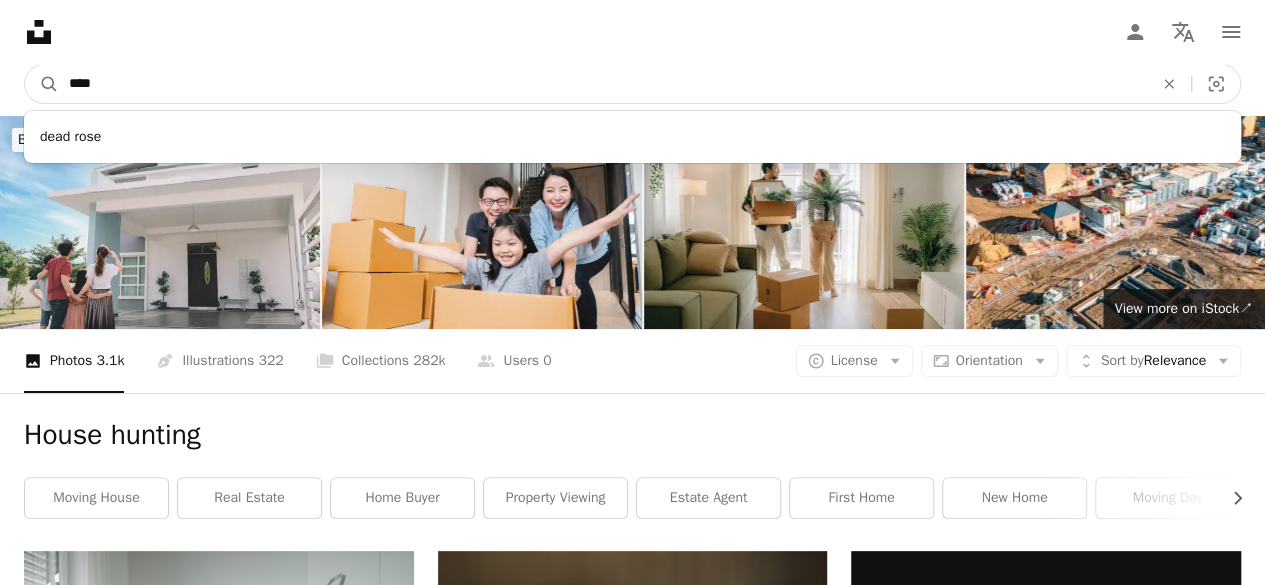 click on "A magnifying glass" at bounding box center [42, 84] 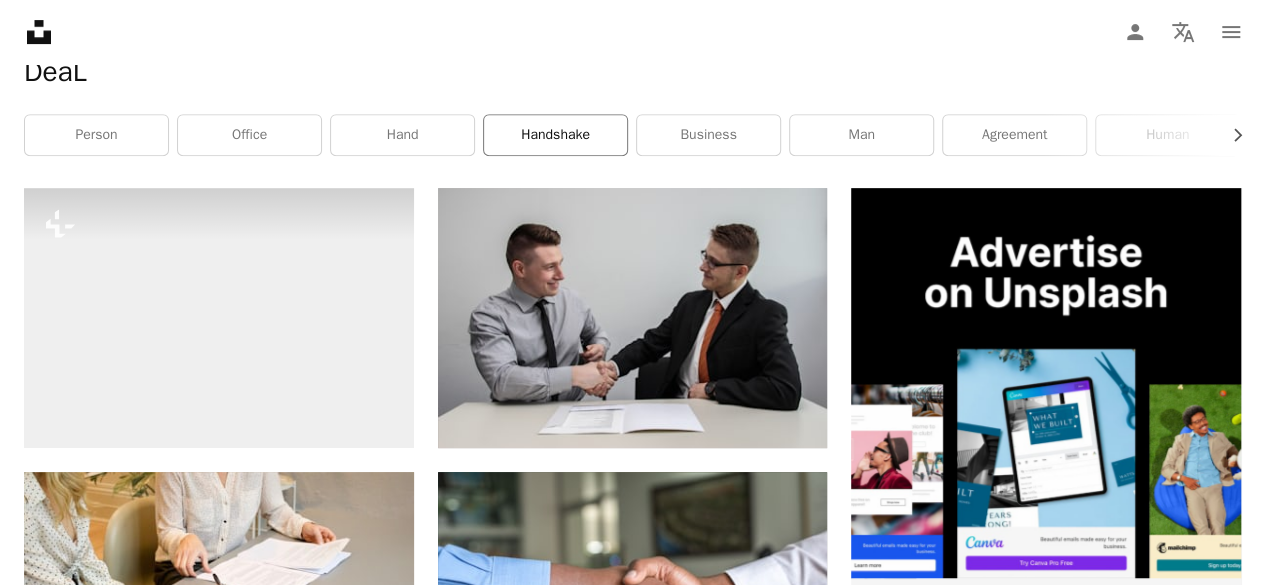 scroll, scrollTop: 400, scrollLeft: 0, axis: vertical 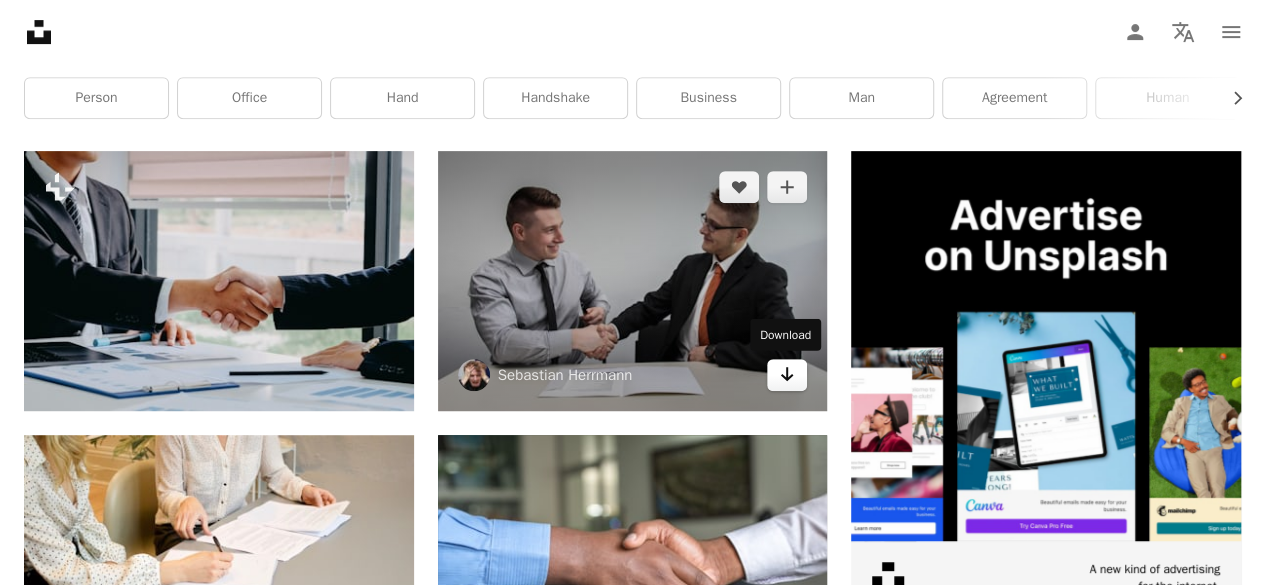 click on "Arrow pointing down" 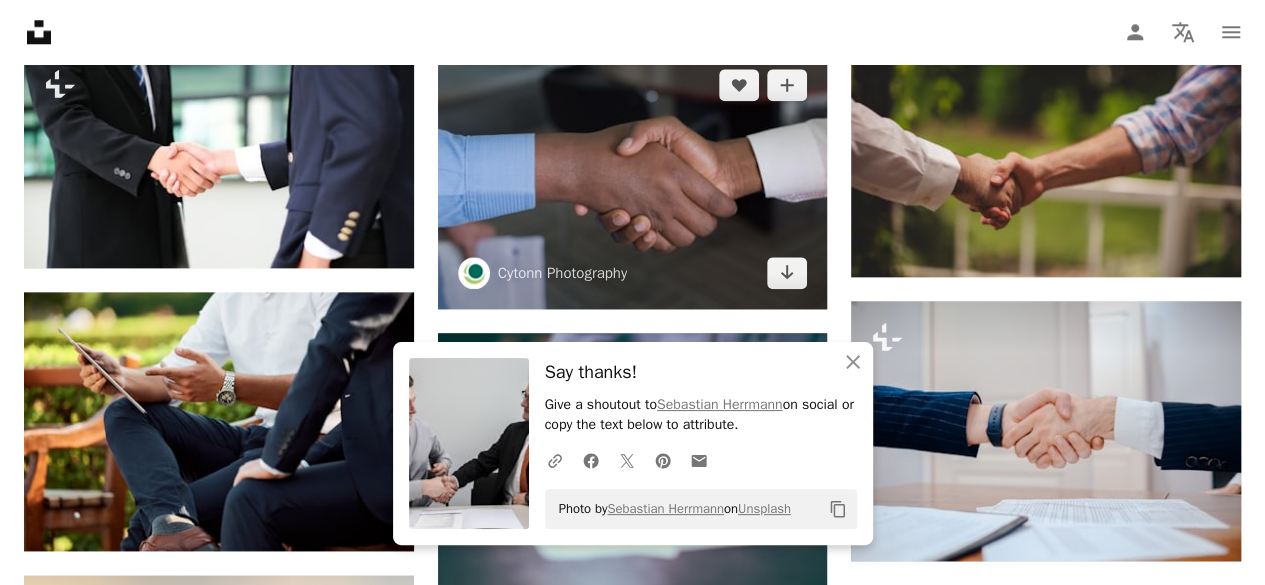 scroll, scrollTop: 1100, scrollLeft: 0, axis: vertical 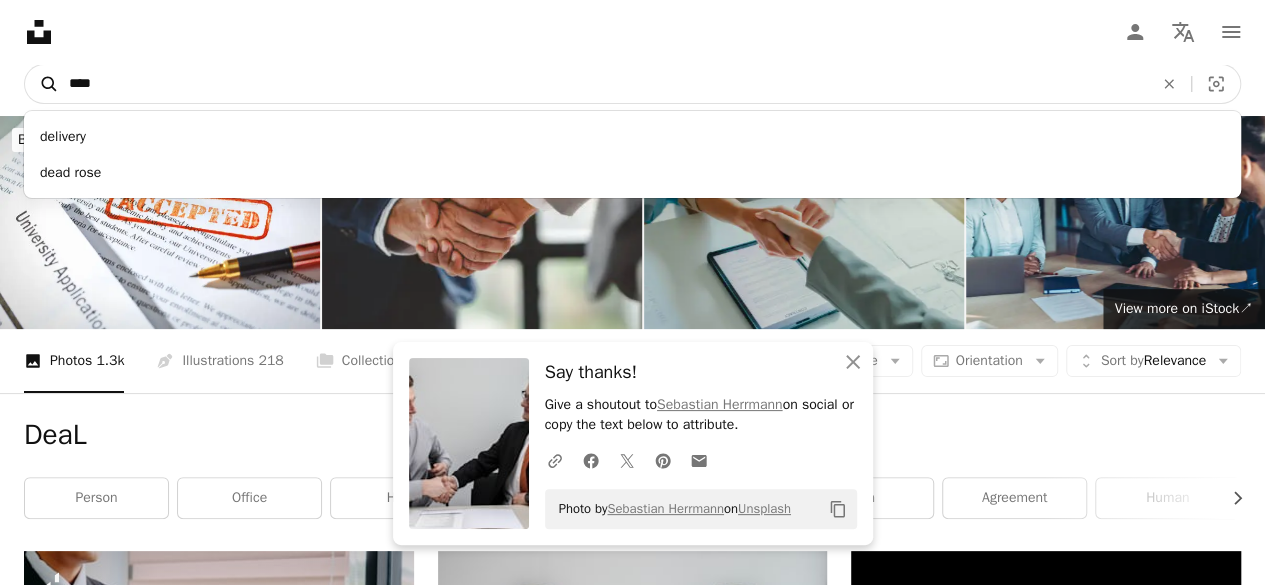 drag, startPoint x: 276, startPoint y: 88, endPoint x: 44, endPoint y: 87, distance: 232.00215 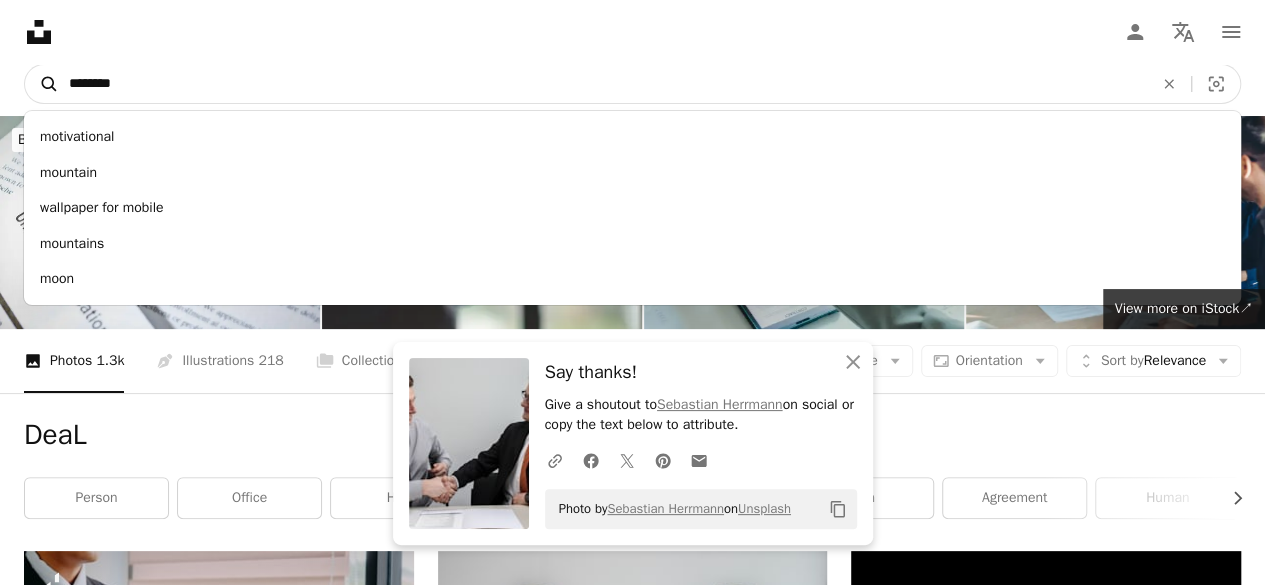 type on "*********" 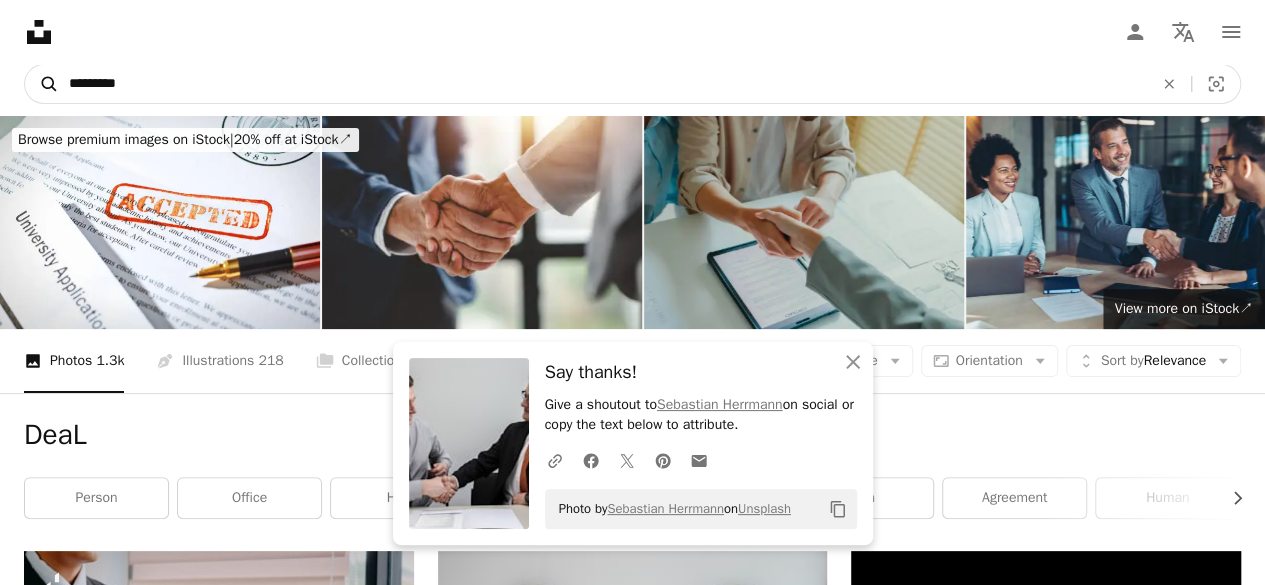 click on "A magnifying glass" at bounding box center [42, 84] 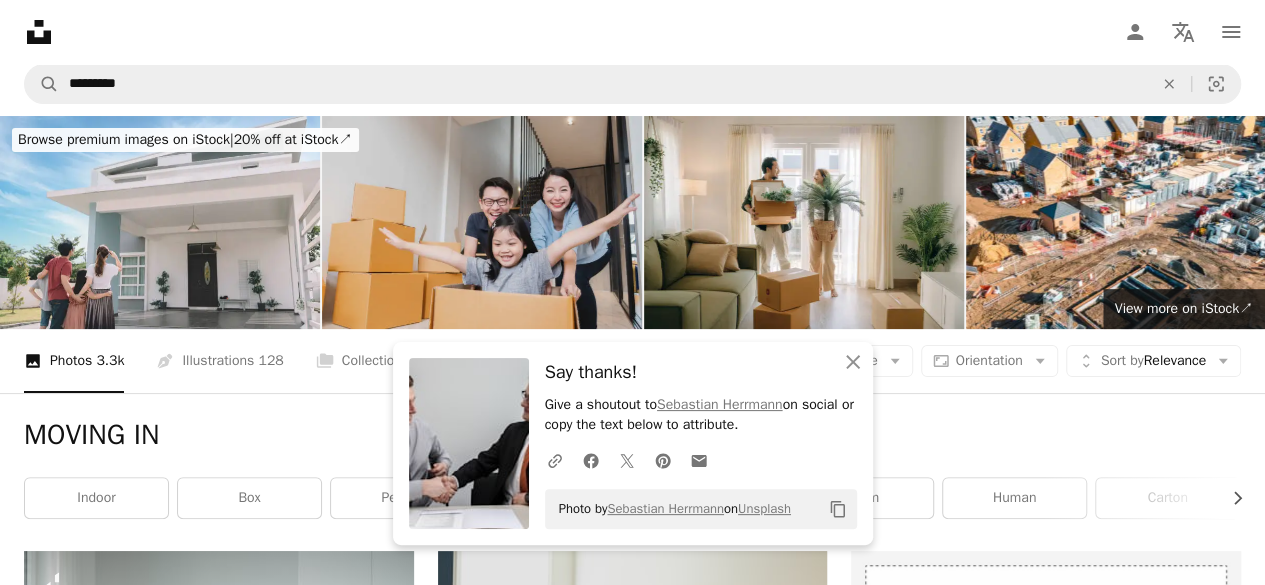 click at bounding box center [482, 222] 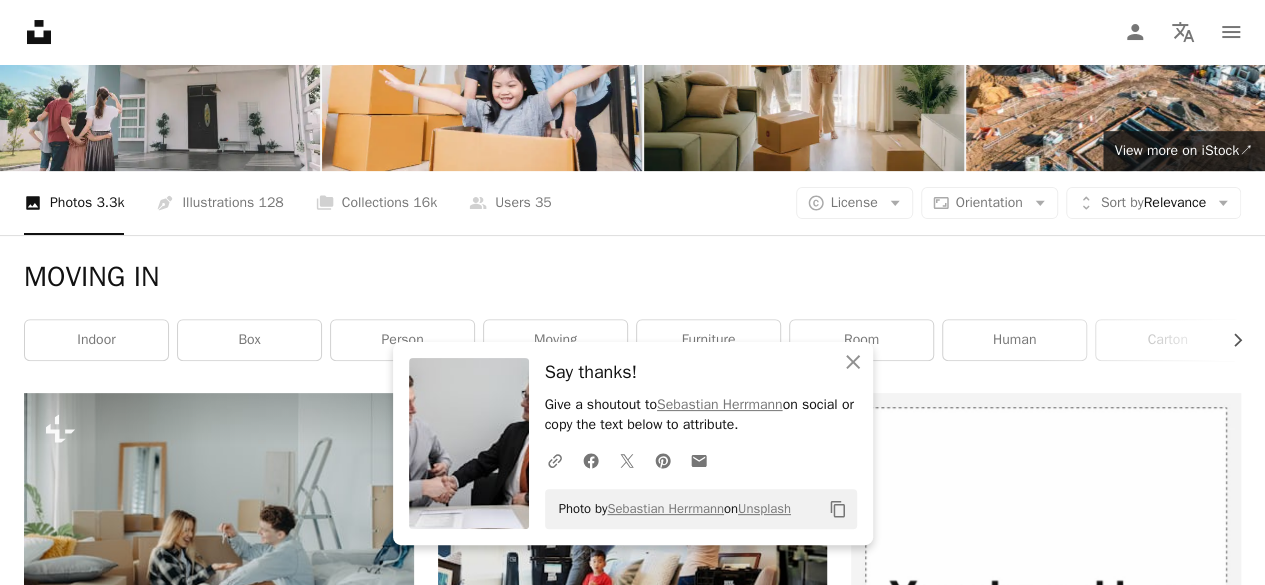 scroll, scrollTop: 200, scrollLeft: 0, axis: vertical 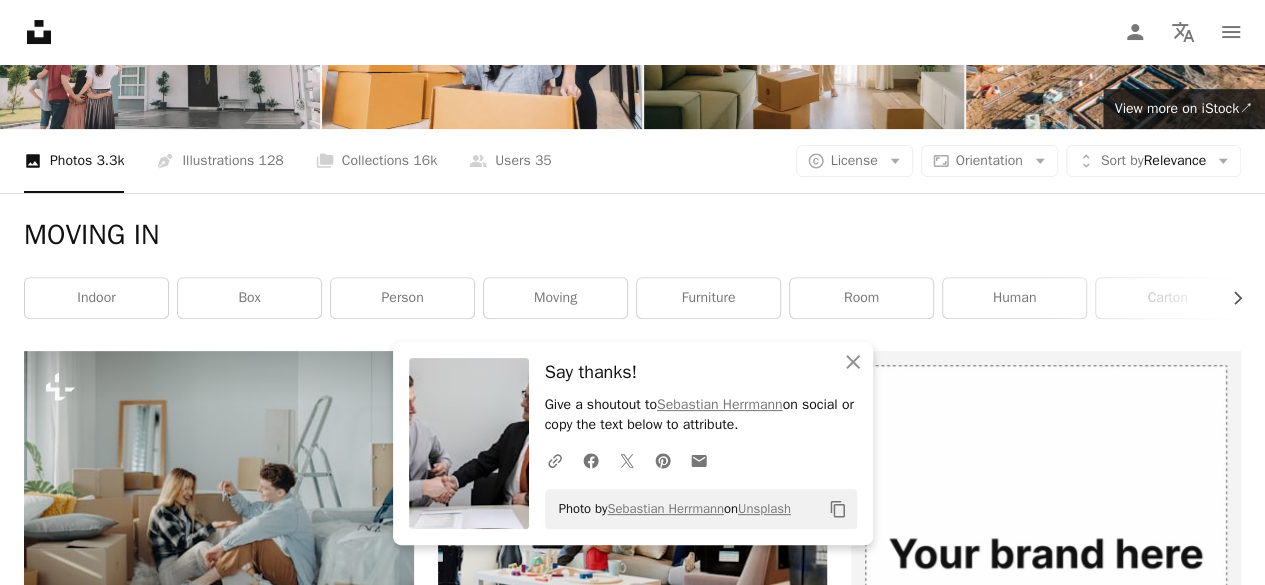 click on "A photo Photos   3.3k Pen Tool Illustrations   128 A stack of folders Collections   16k A group of people Users   35 A copyright icon © License Arrow down Aspect ratio Orientation Arrow down Unfold Sort by  Relevance Arrow down Filters Filters" at bounding box center (632, 161) 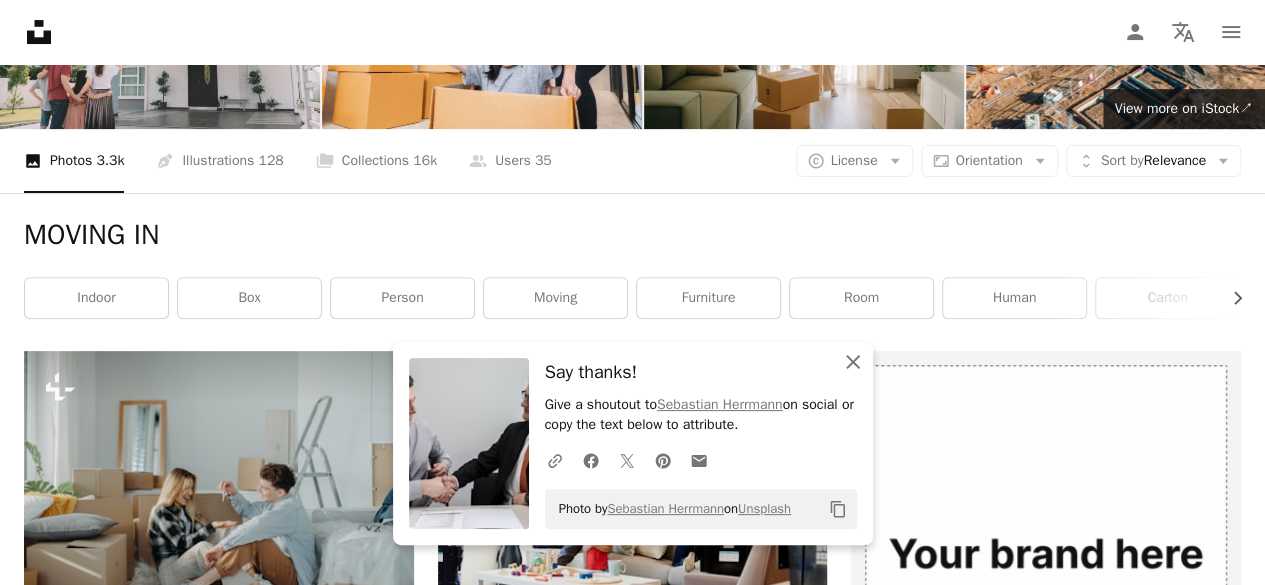 click 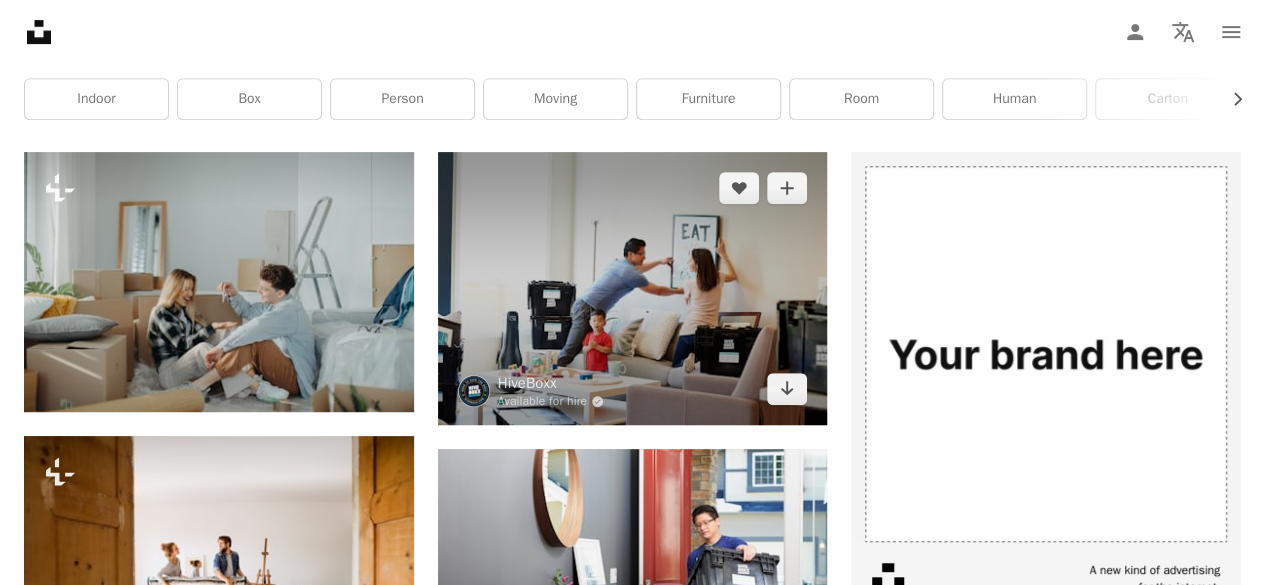 scroll, scrollTop: 400, scrollLeft: 0, axis: vertical 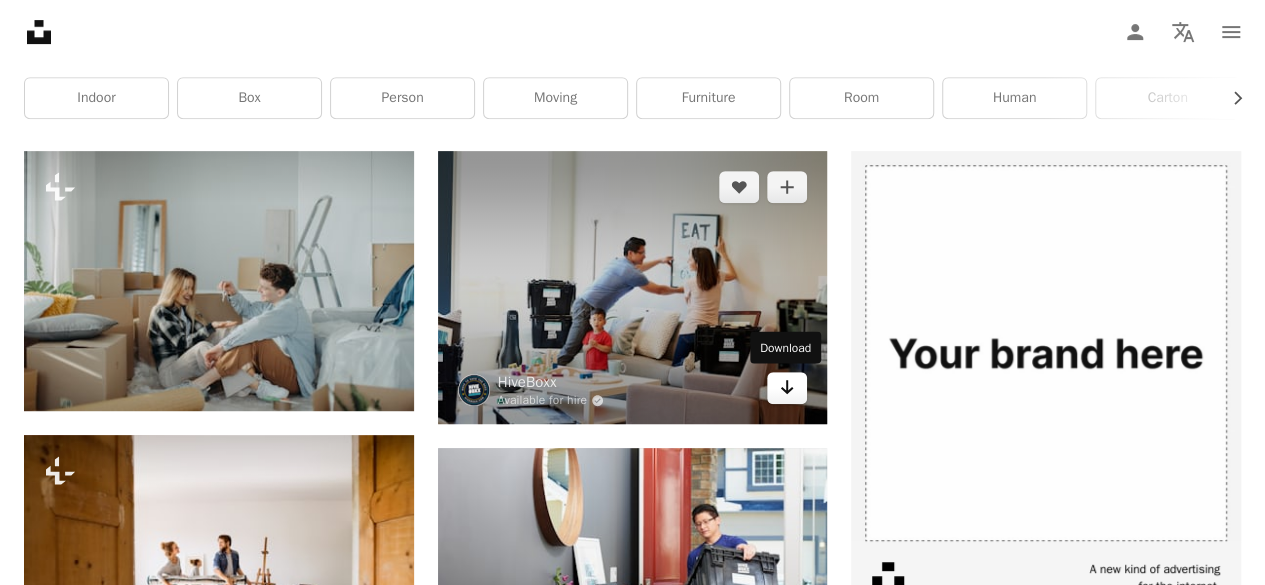 click 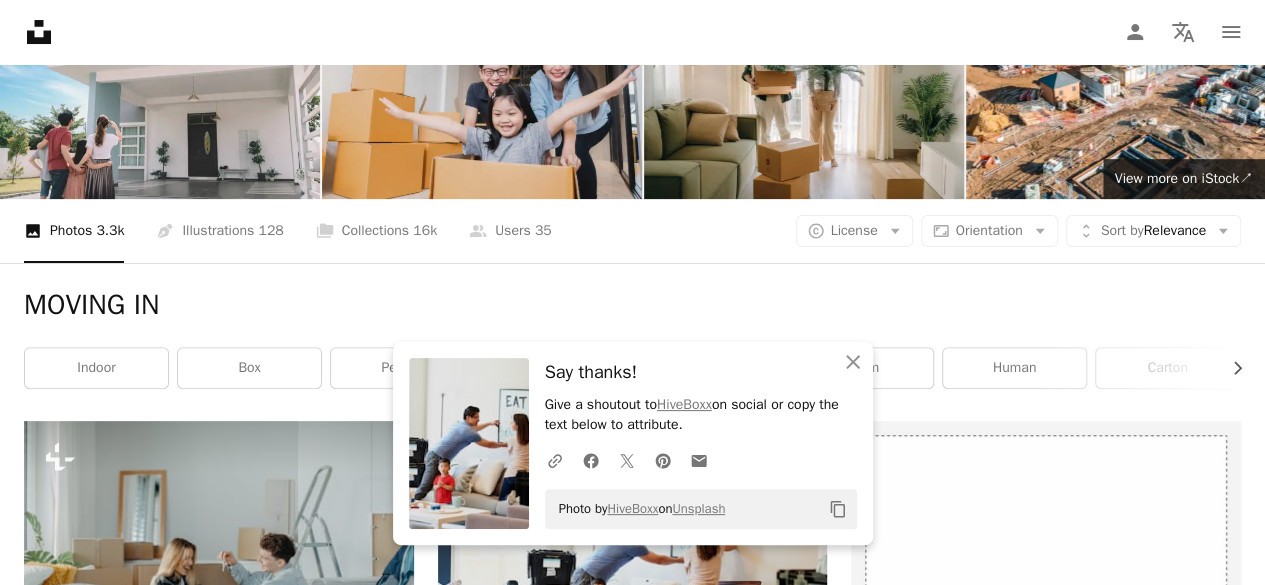 scroll, scrollTop: 0, scrollLeft: 0, axis: both 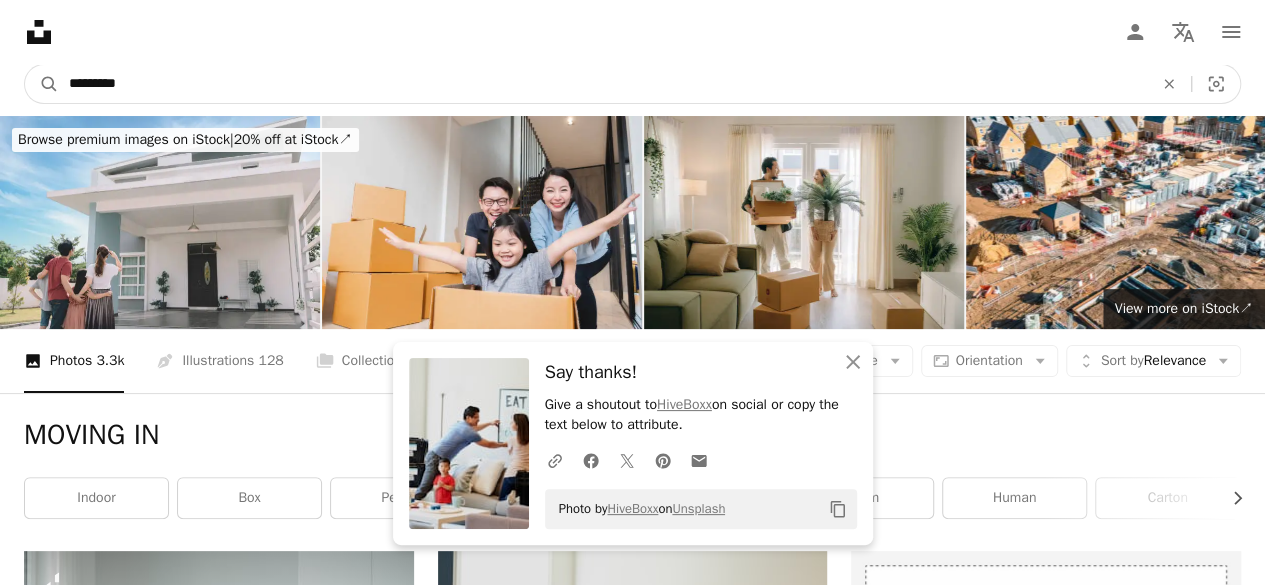 drag, startPoint x: 258, startPoint y: 87, endPoint x: 62, endPoint y: 75, distance: 196.367 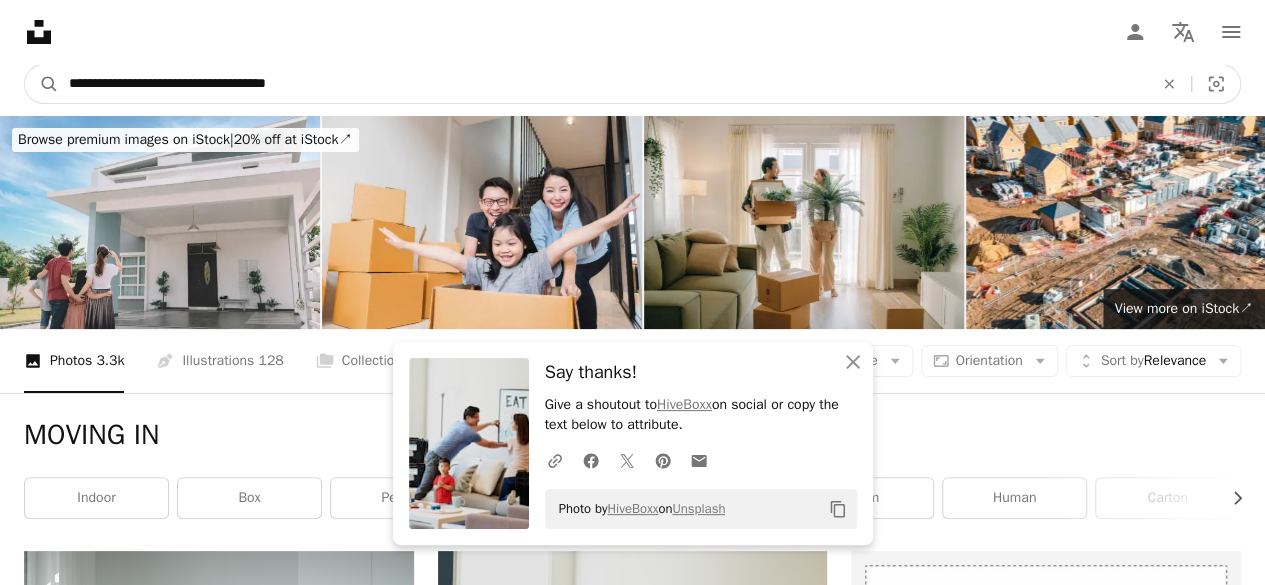 type on "**********" 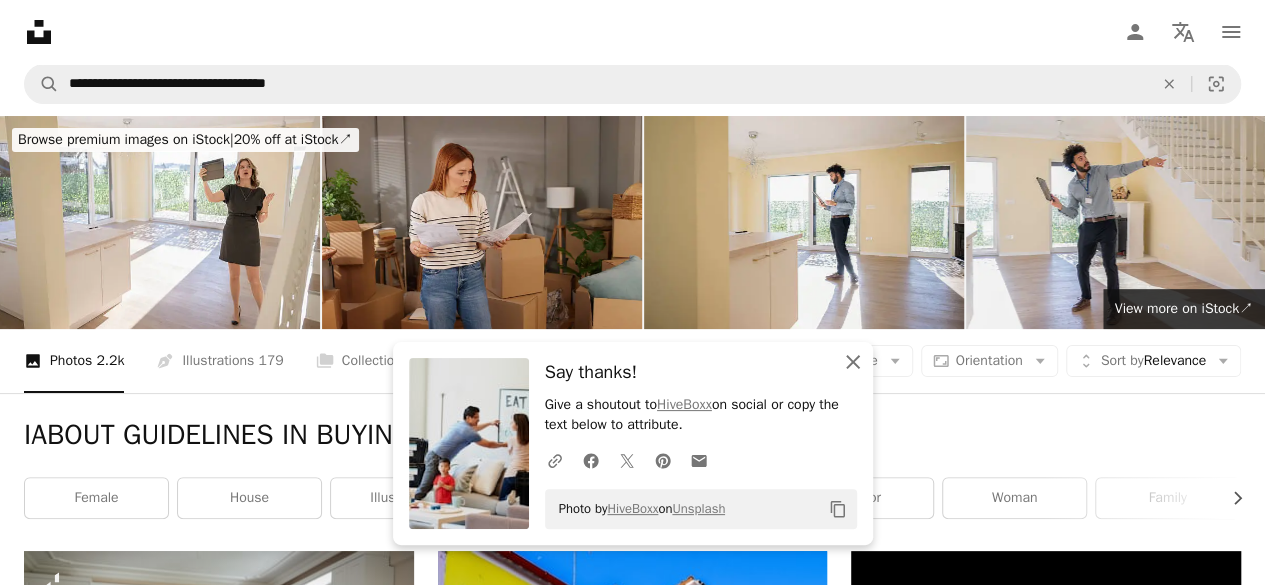 click on "An X shape" 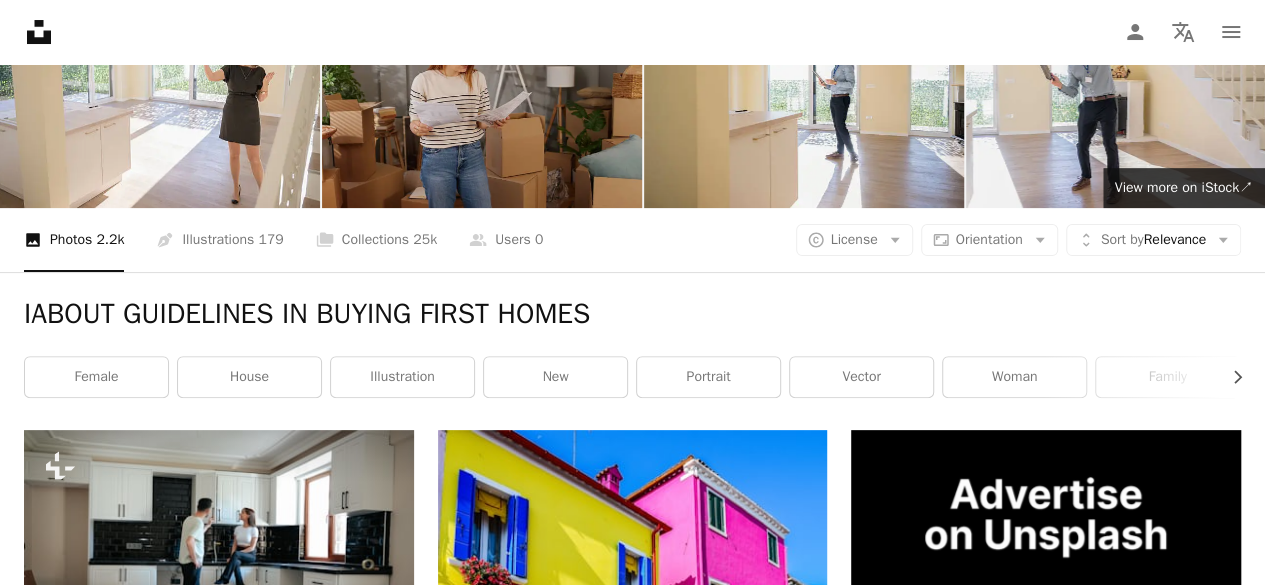 scroll, scrollTop: 0, scrollLeft: 0, axis: both 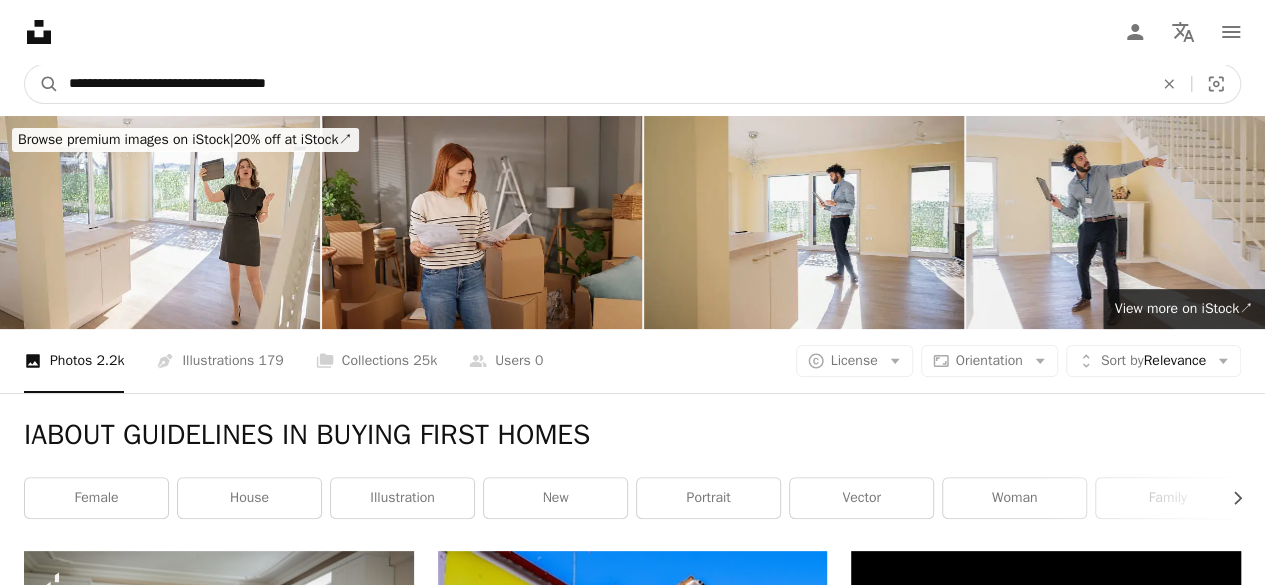 drag, startPoint x: 370, startPoint y: 85, endPoint x: 74, endPoint y: 71, distance: 296.3309 